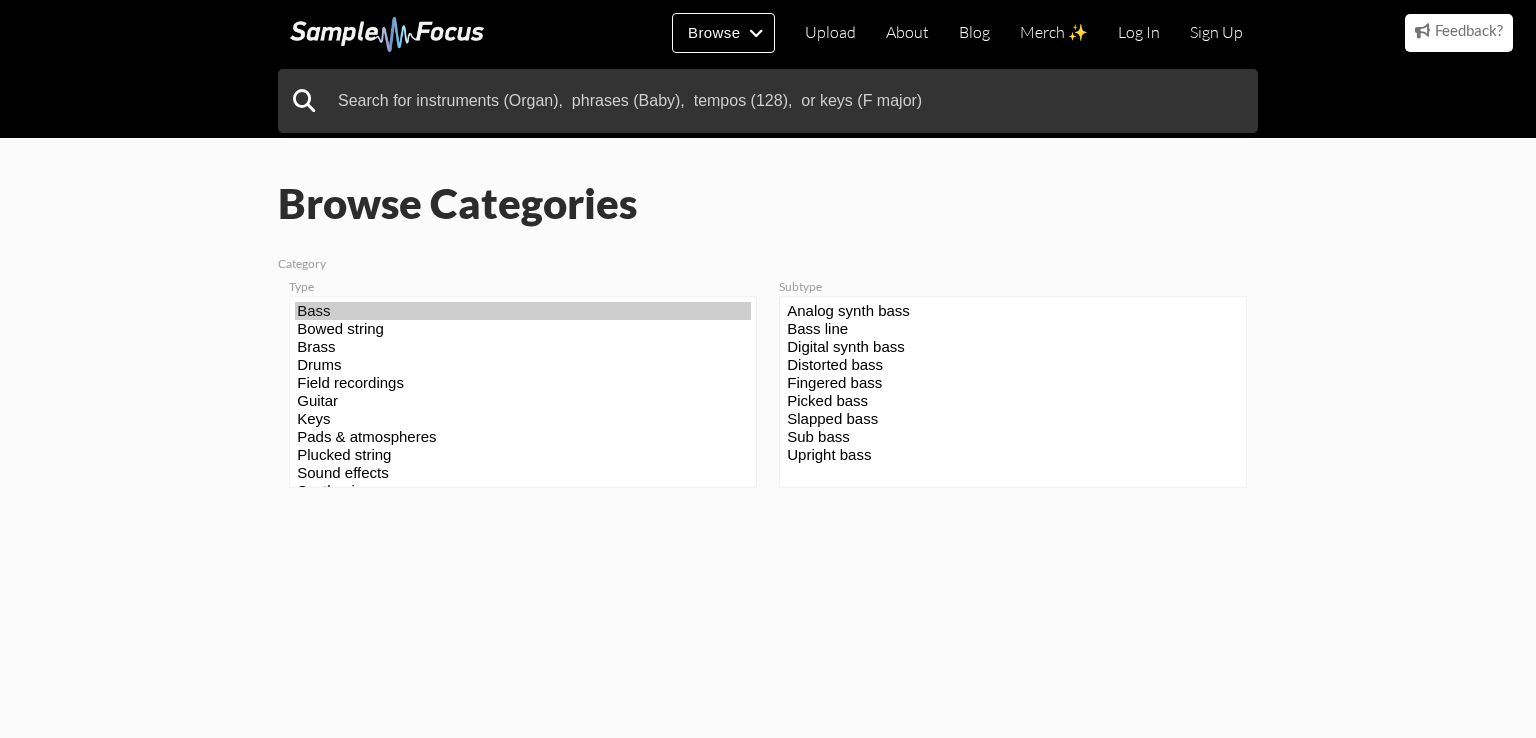 scroll, scrollTop: 0, scrollLeft: 0, axis: both 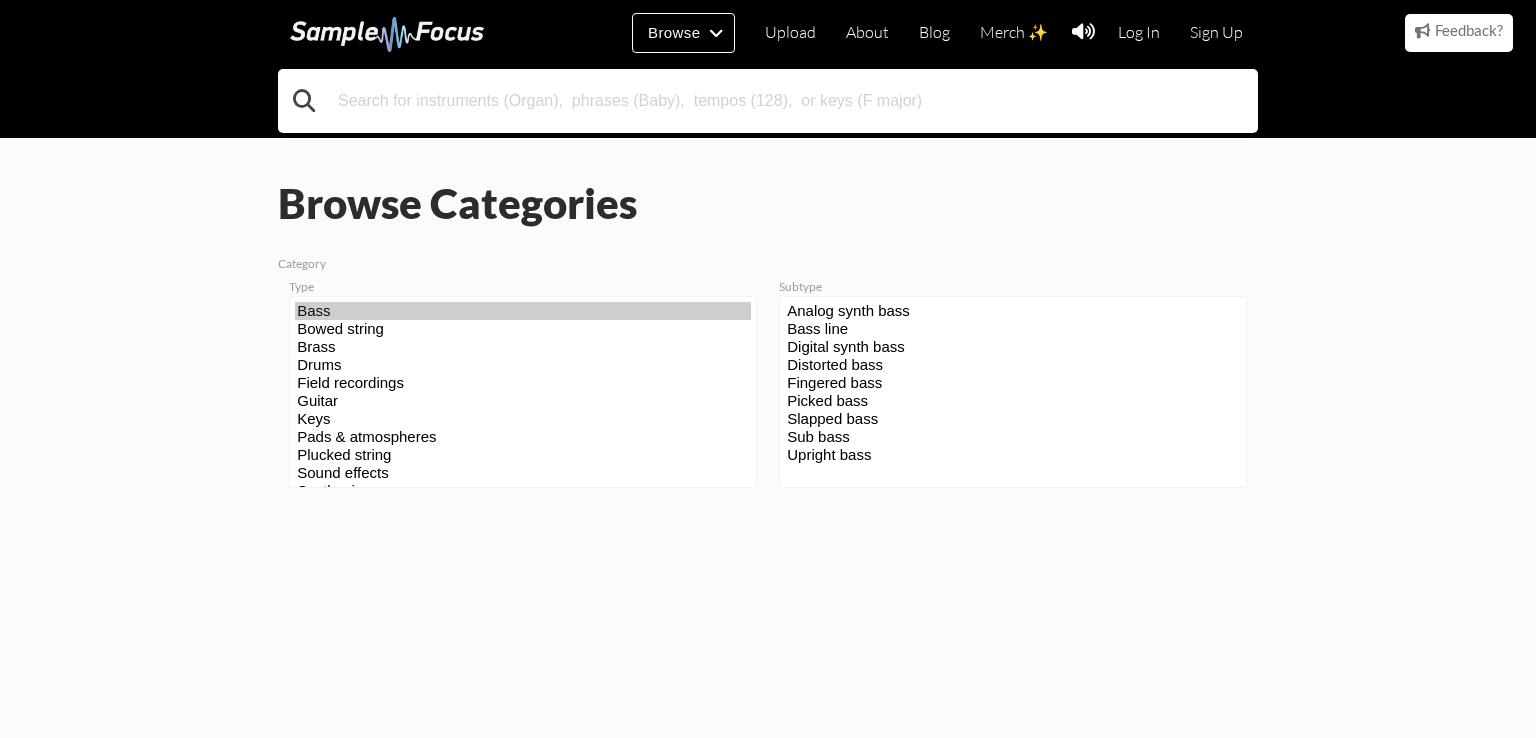 click at bounding box center (768, 101) 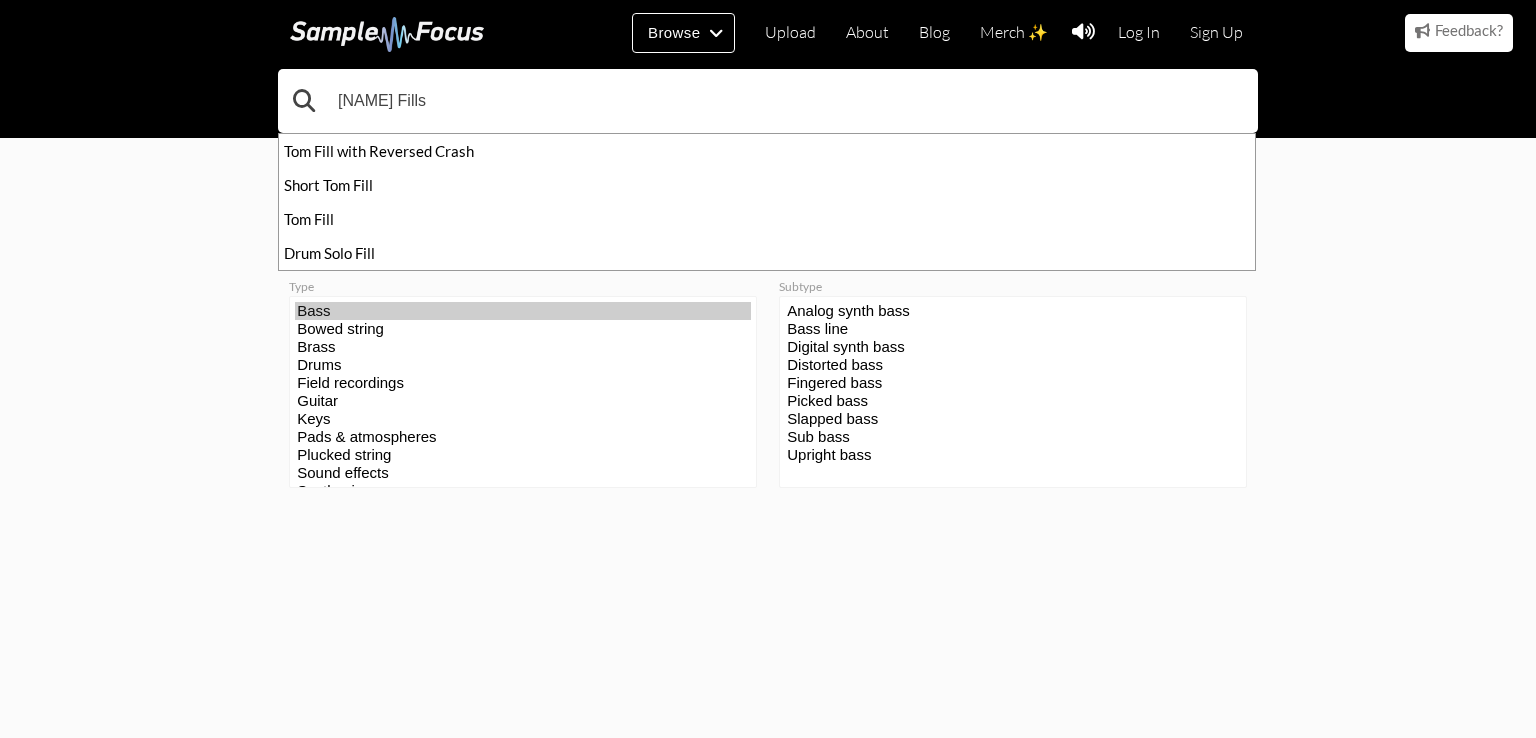 type on "[NAME] Fills" 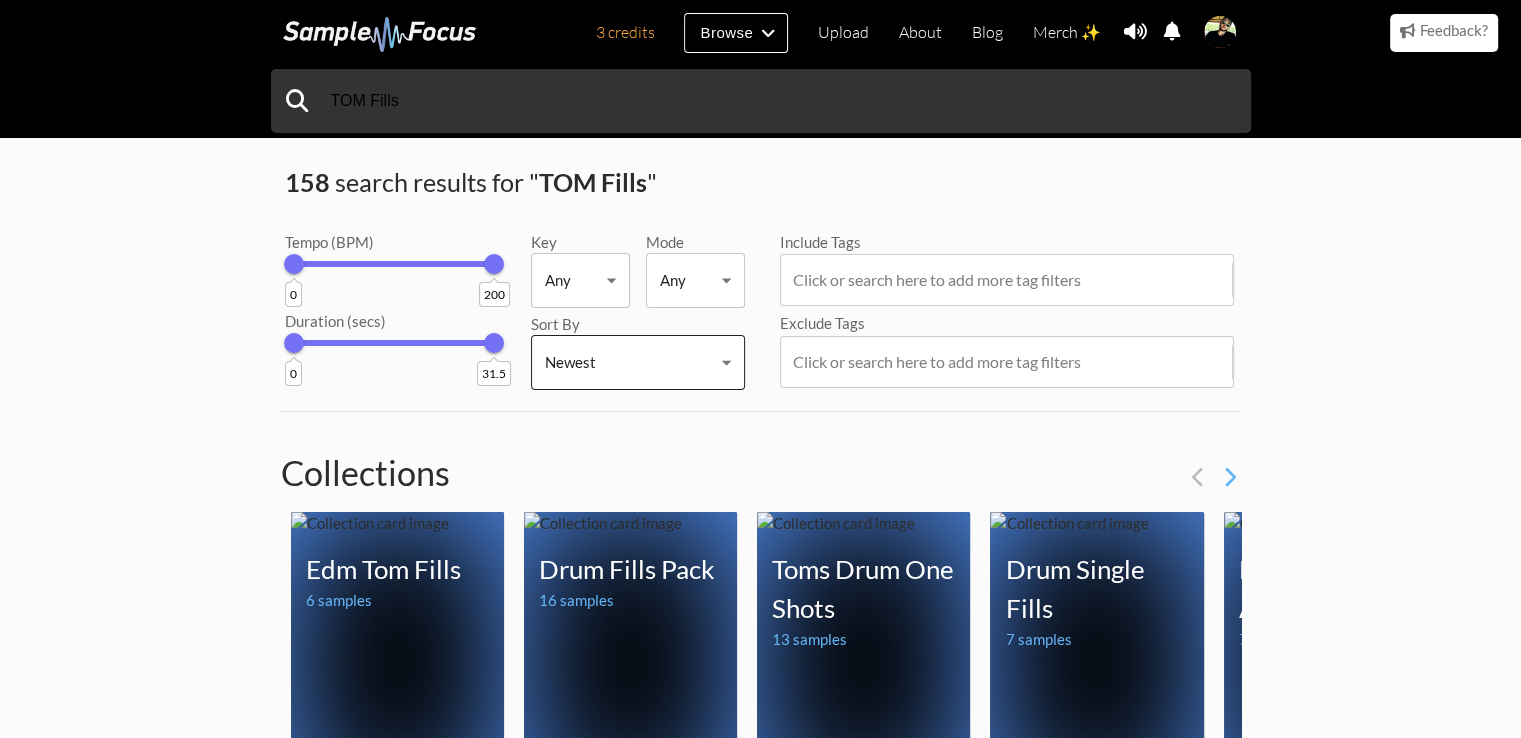 scroll, scrollTop: 0, scrollLeft: 0, axis: both 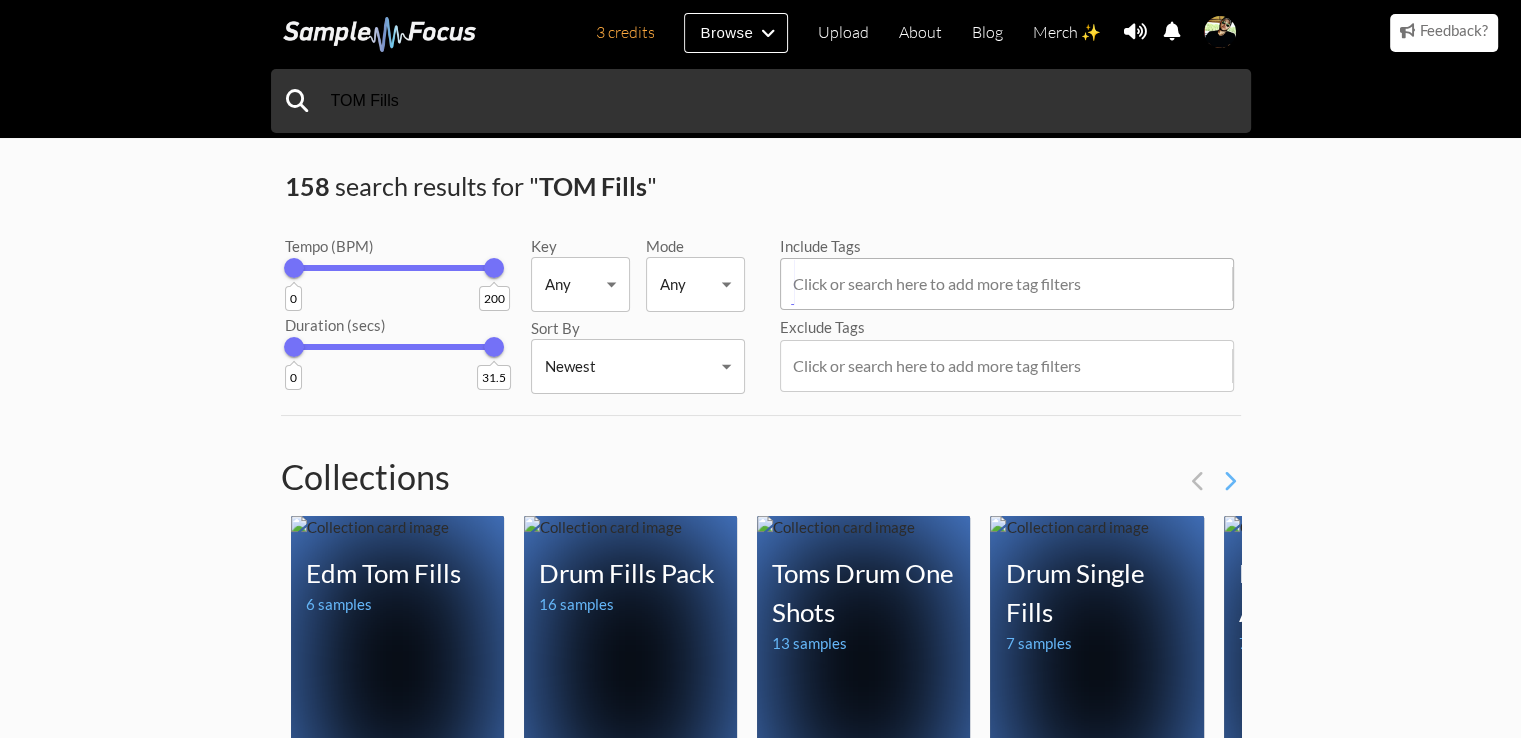 click at bounding box center (1011, 284) 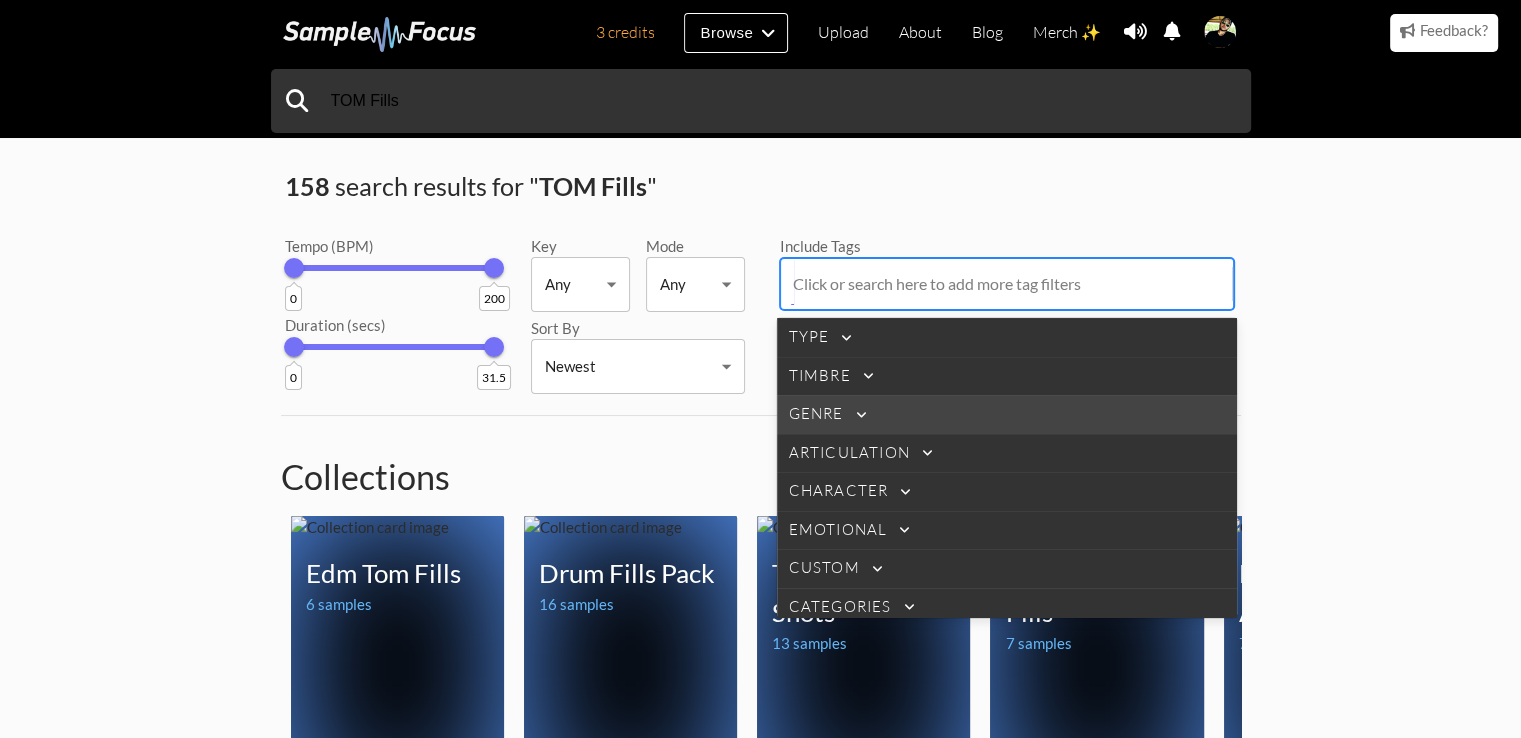 click on "Genre" at bounding box center [816, 414] 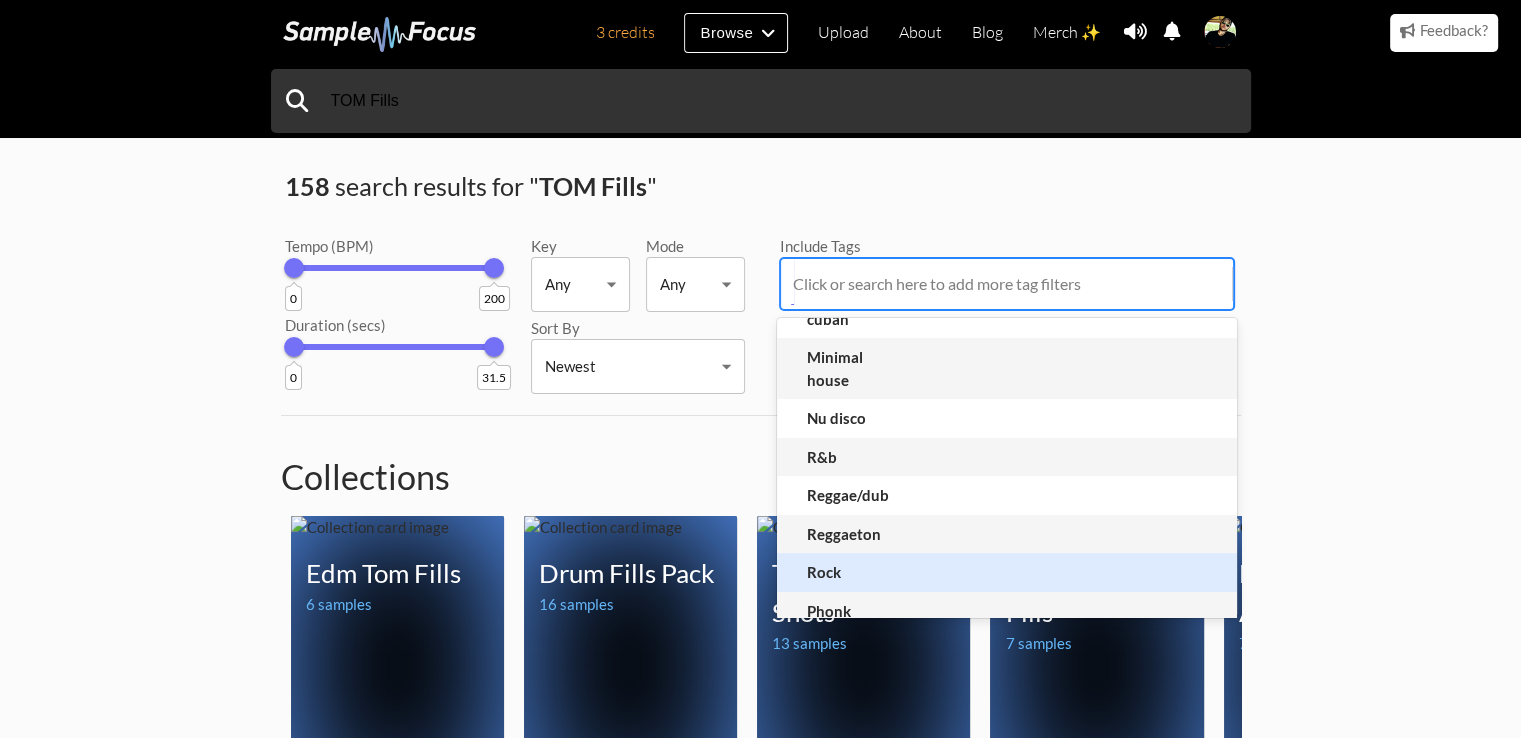 scroll, scrollTop: 900, scrollLeft: 0, axis: vertical 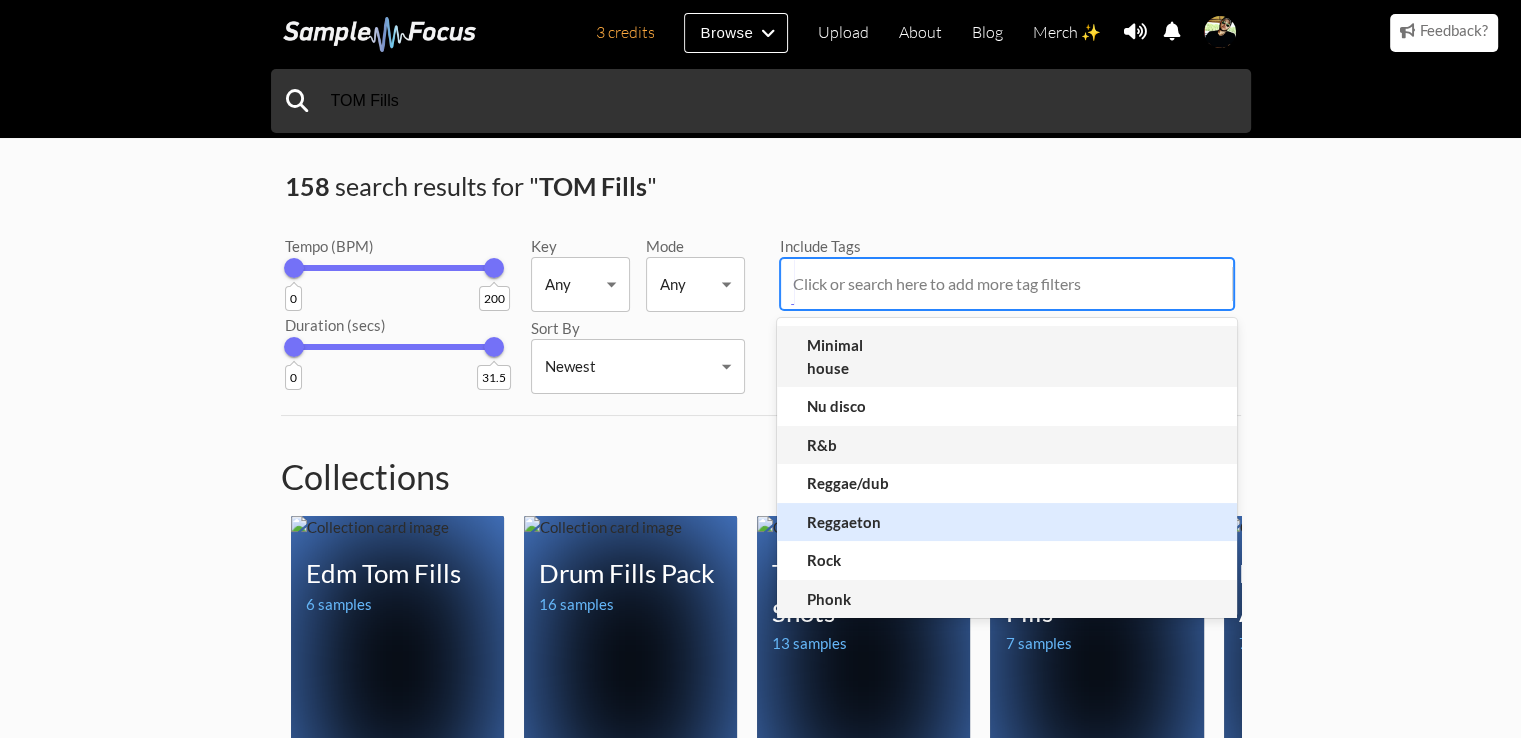 click on "Reggaeton" at bounding box center [857, 522] 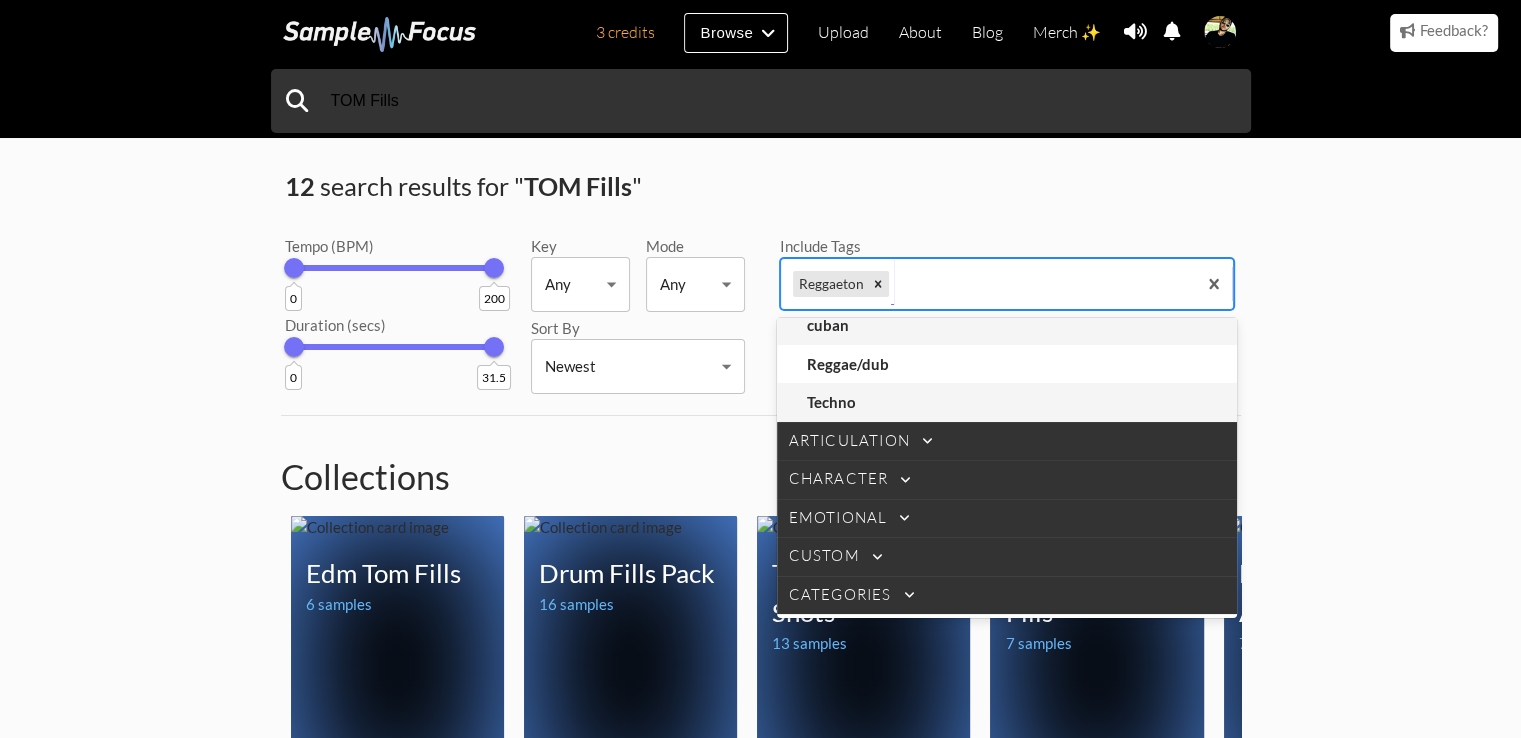 scroll, scrollTop: 227, scrollLeft: 0, axis: vertical 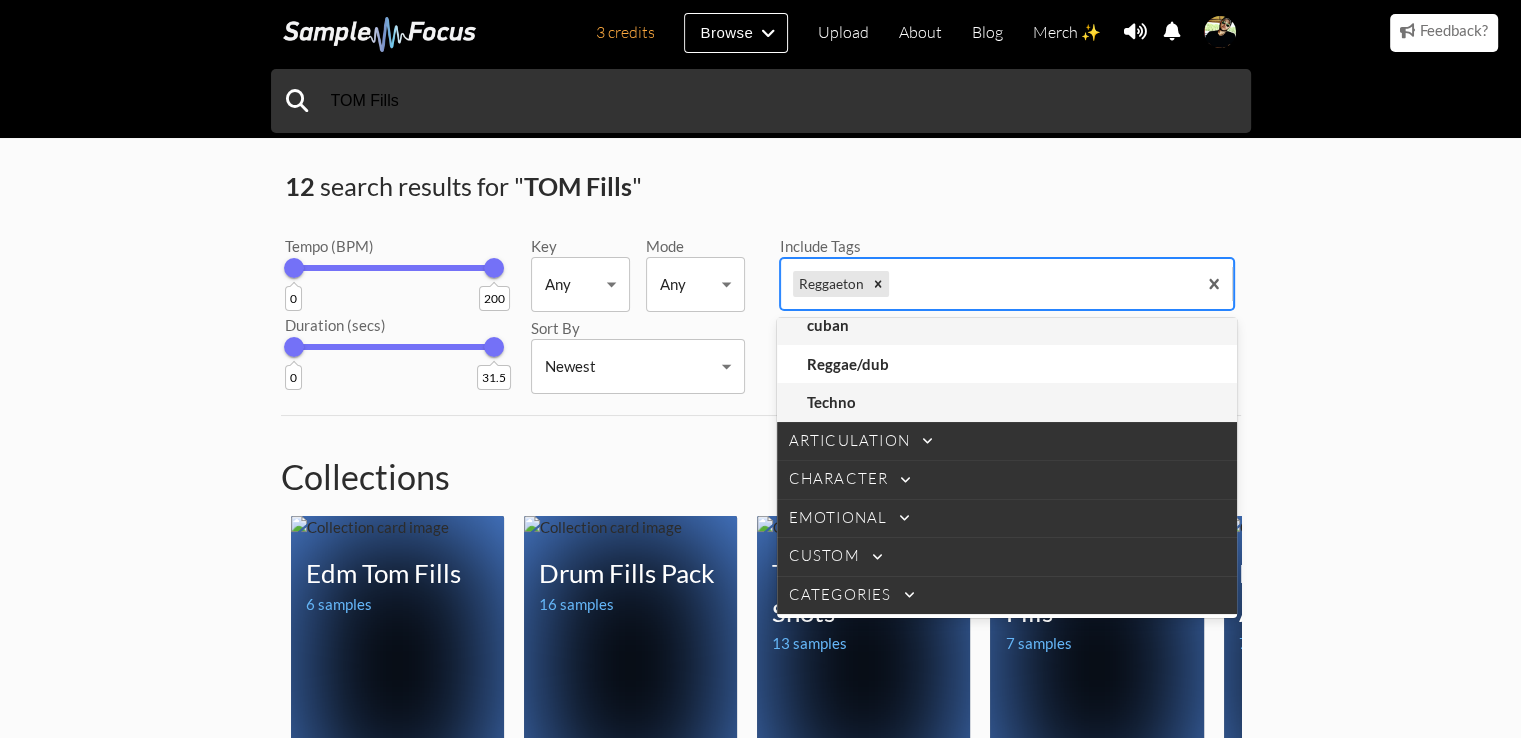 click on "TOM Fills
12    search results for " TOM Fills " Tempo (BPM) 0 200 Duration (secs) 0 31.5 Key Any Any ​ Mode Any Any ​ Sort By Newest Newest ​ Include Tags option reggaeton, selected. 25 results available. Use Up and Down to choose options, press Enter to select the currently focused option, press Escape to exit the menu, press Tab to select the option and exit the menu. Reggaeton Type Timbre Genre Electro Hip hop Latin/afro-cuban Reggae/dub Techno Articulation Character Emotional Custom Categories Exclude Tags Click or search here to add more tag filters Collections Edm Tom Fills 6 samples Edm Tom Fills Your browser does not support the audio  element. Your browser does not support the audio  element. Your browser does not support the audio  element. +  3  more  samples Drum Fills Pack 16 samples Drum Fills Pack Your browser does not support the audio" at bounding box center [760, 1008] 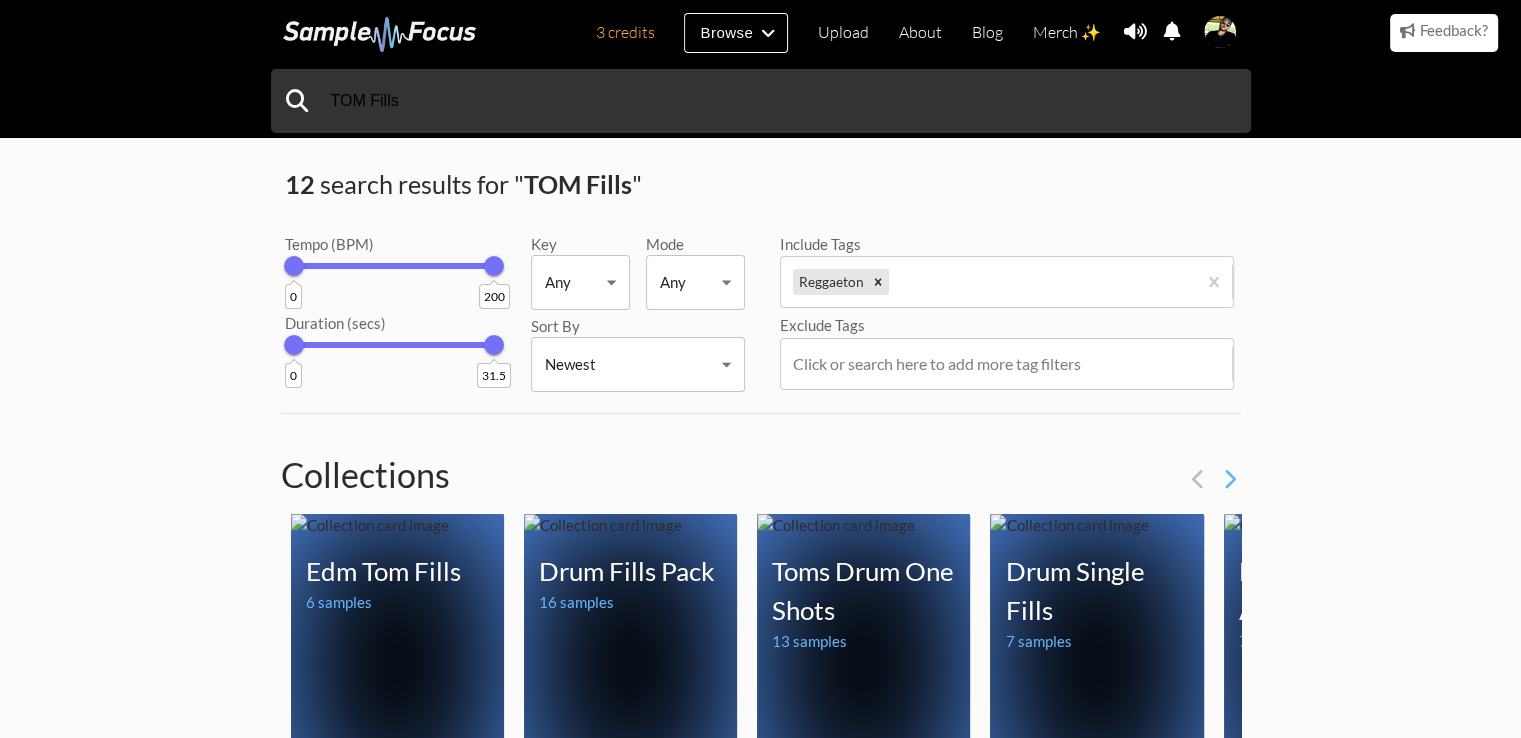 scroll, scrollTop: 0, scrollLeft: 0, axis: both 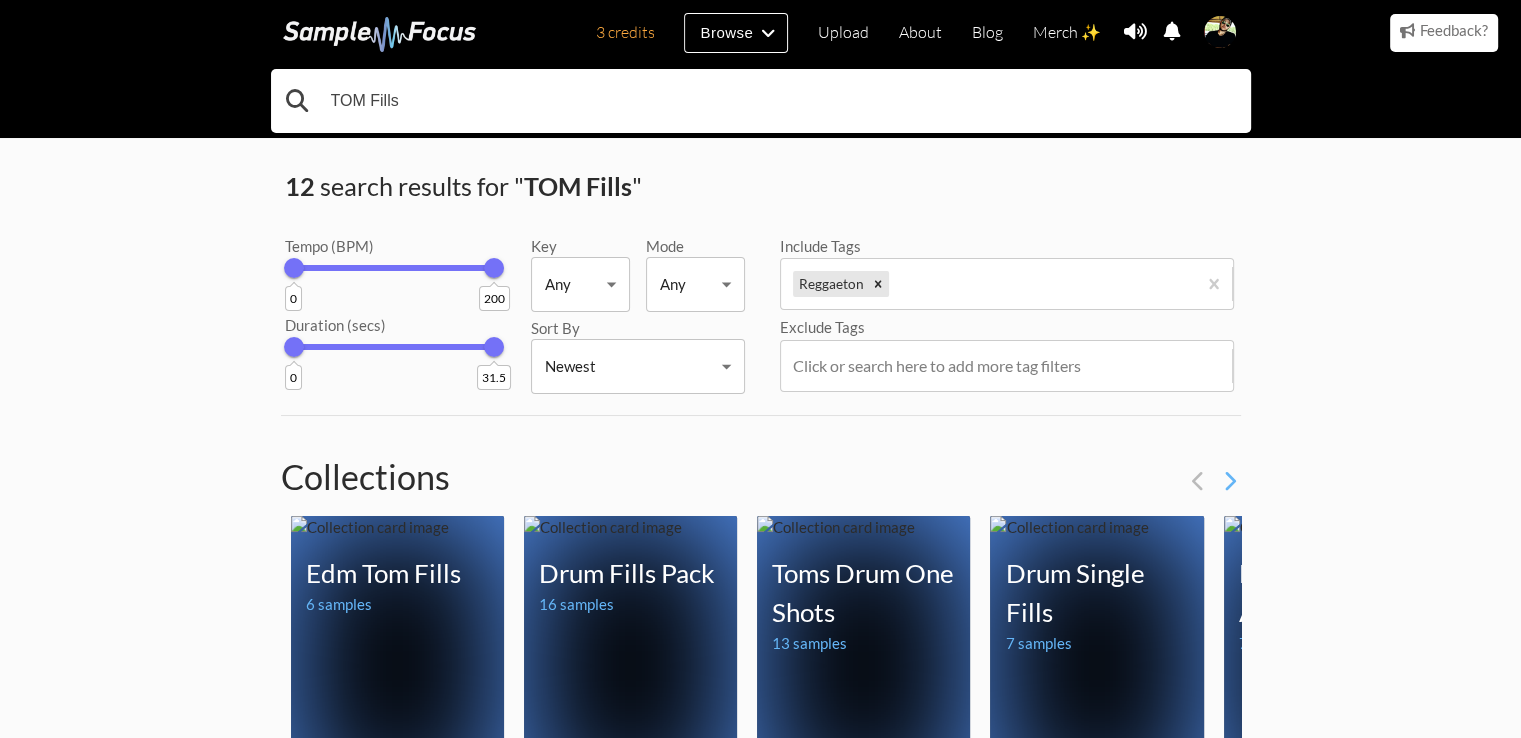 click on "TOM Fills" at bounding box center [761, 101] 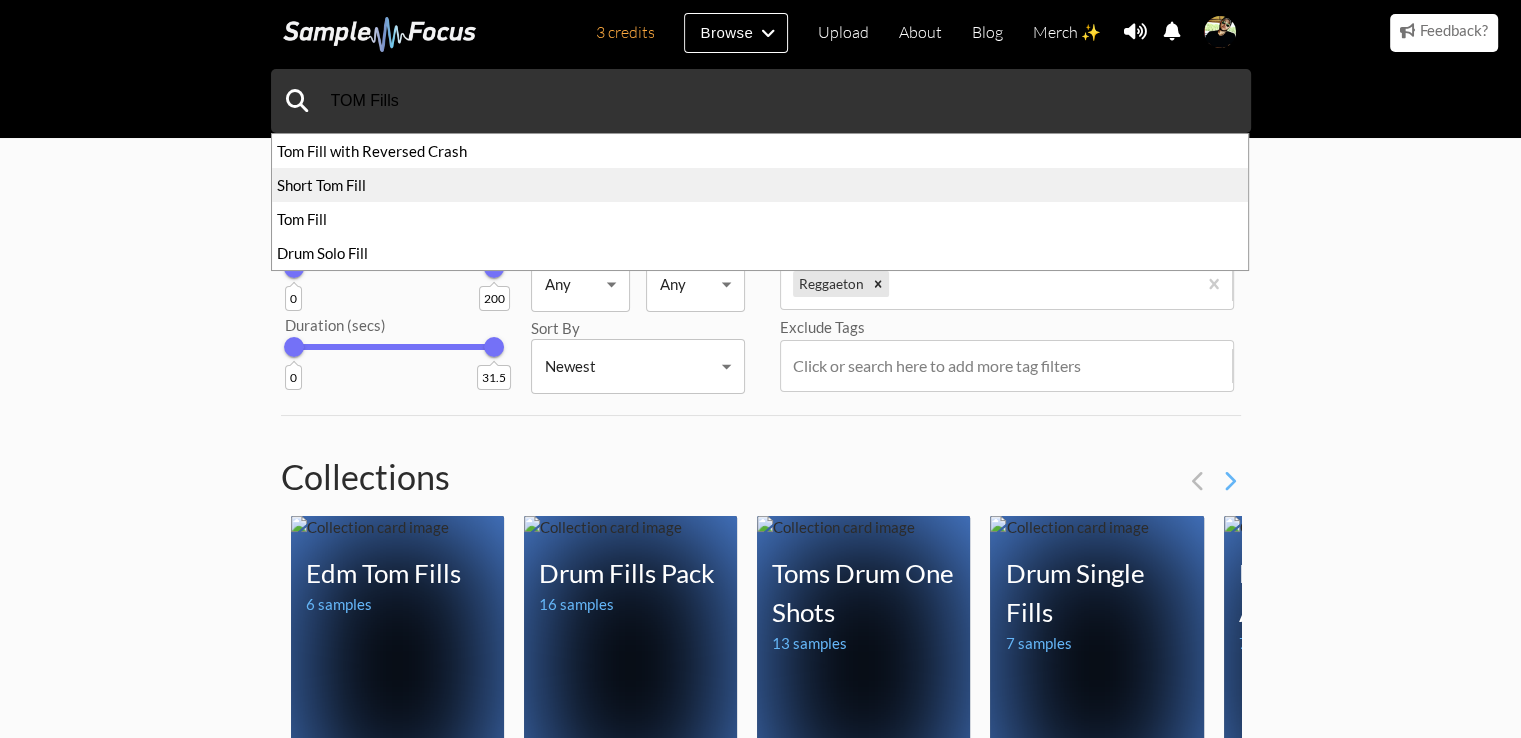 click on "Short Tom Fill" at bounding box center (760, 185) 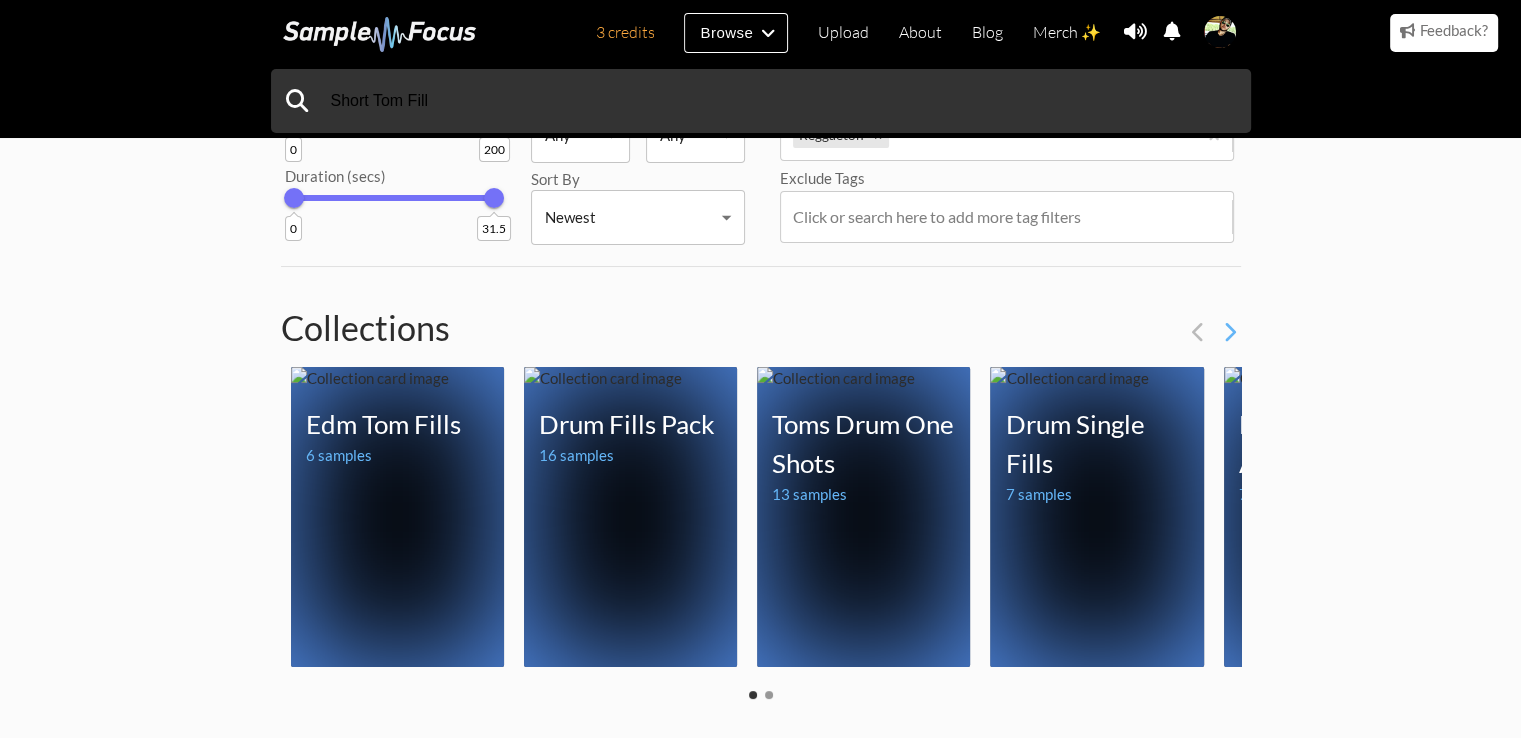 scroll, scrollTop: 200, scrollLeft: 0, axis: vertical 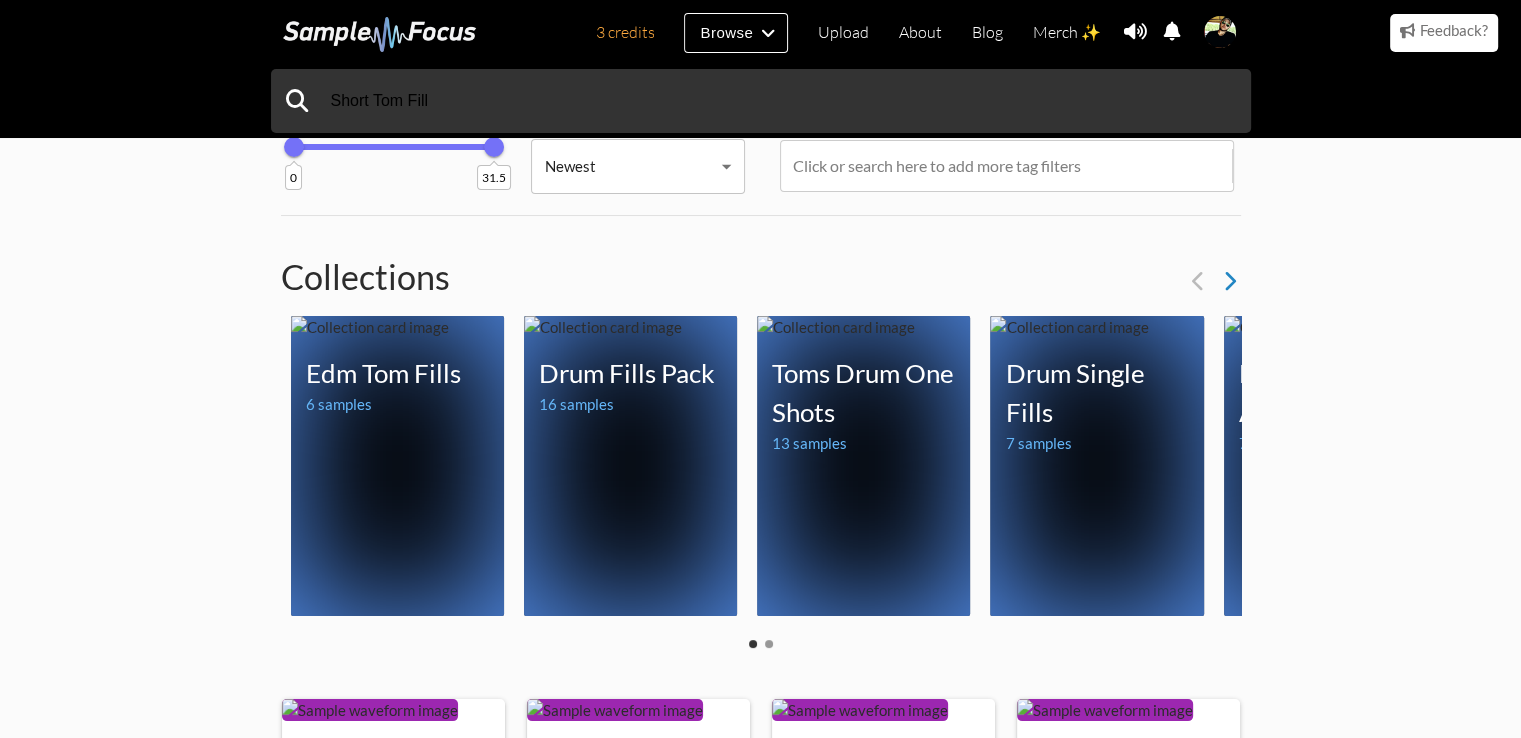 click at bounding box center [1229, 281] 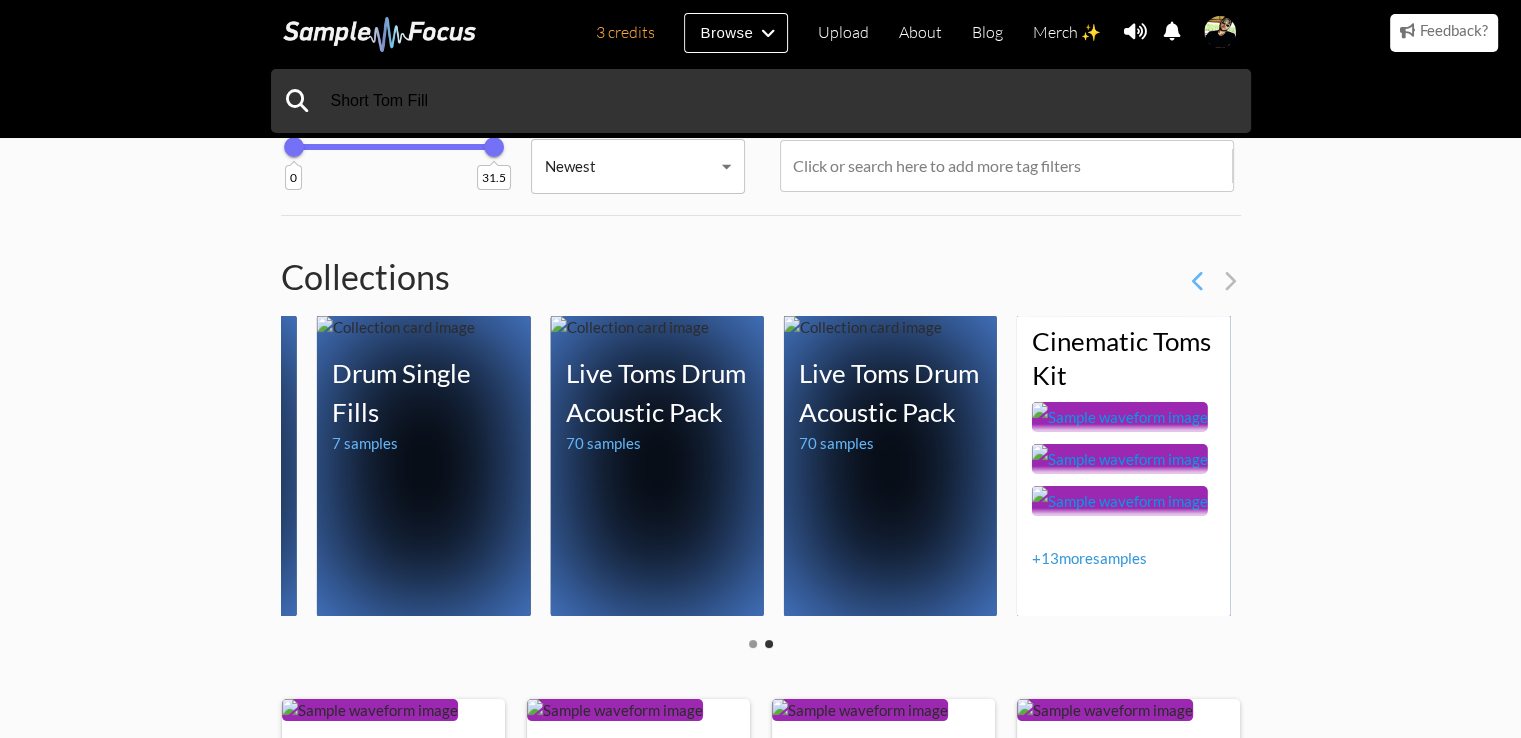 click on "+  13  more  samples" at bounding box center (1089, 558) 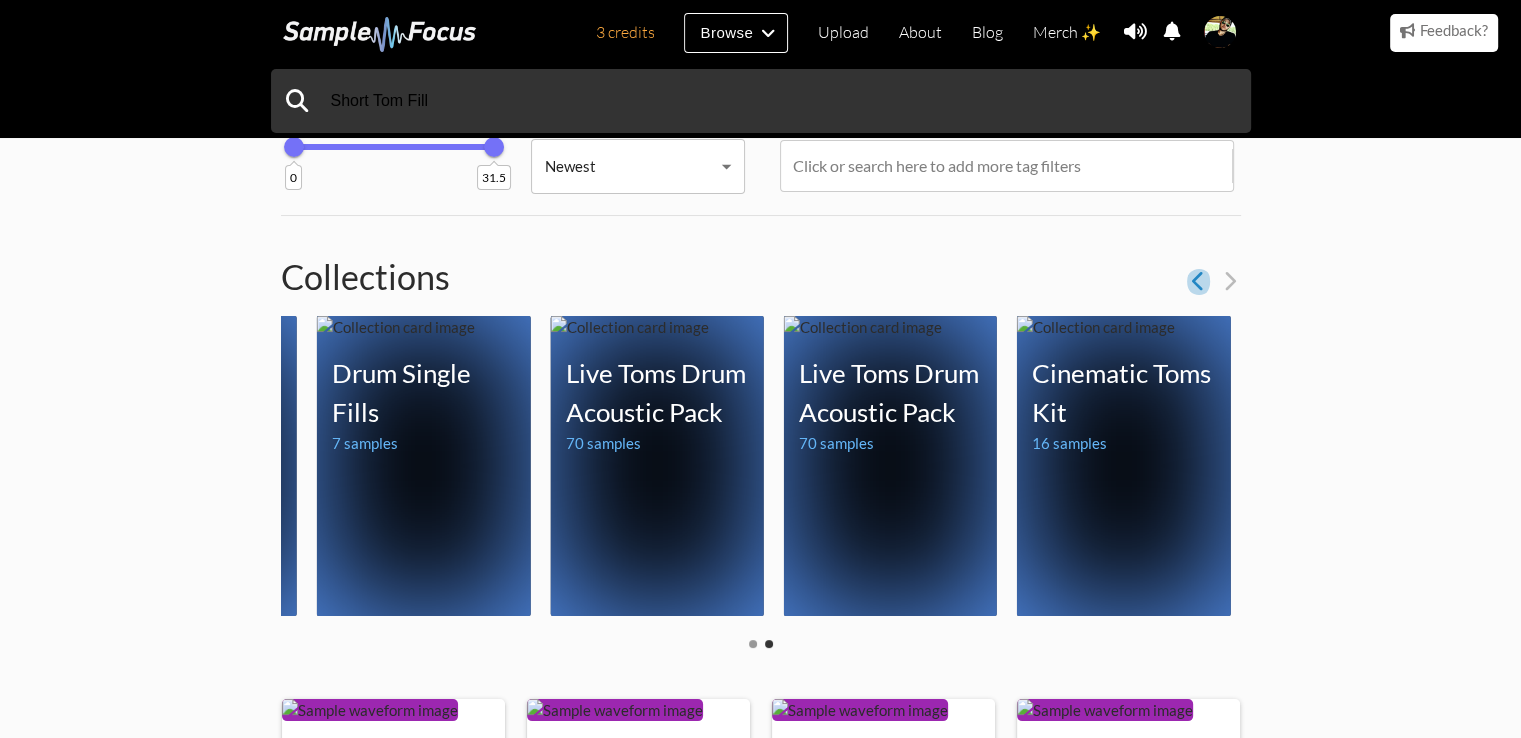 click at bounding box center (1198, 281) 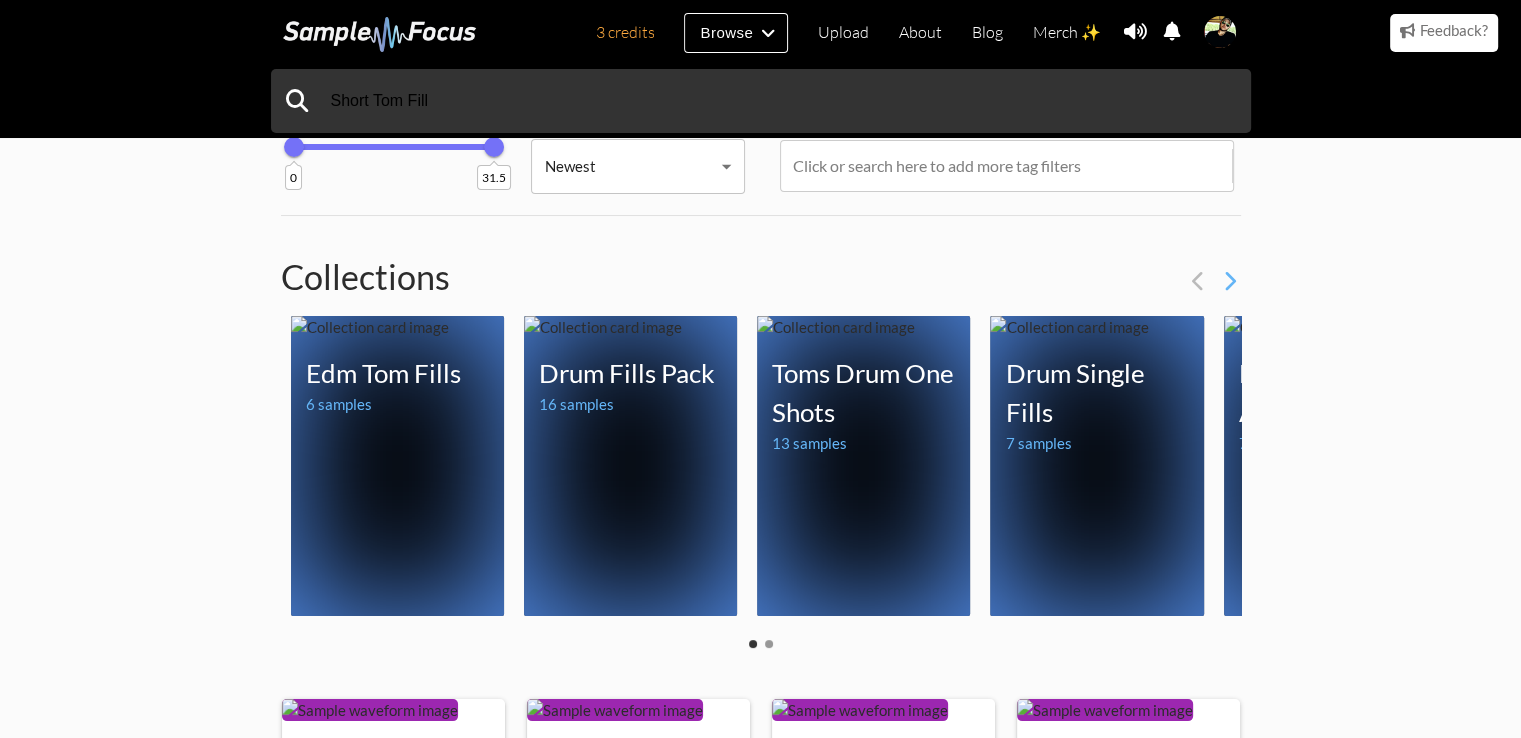 click at bounding box center (1214, 281) 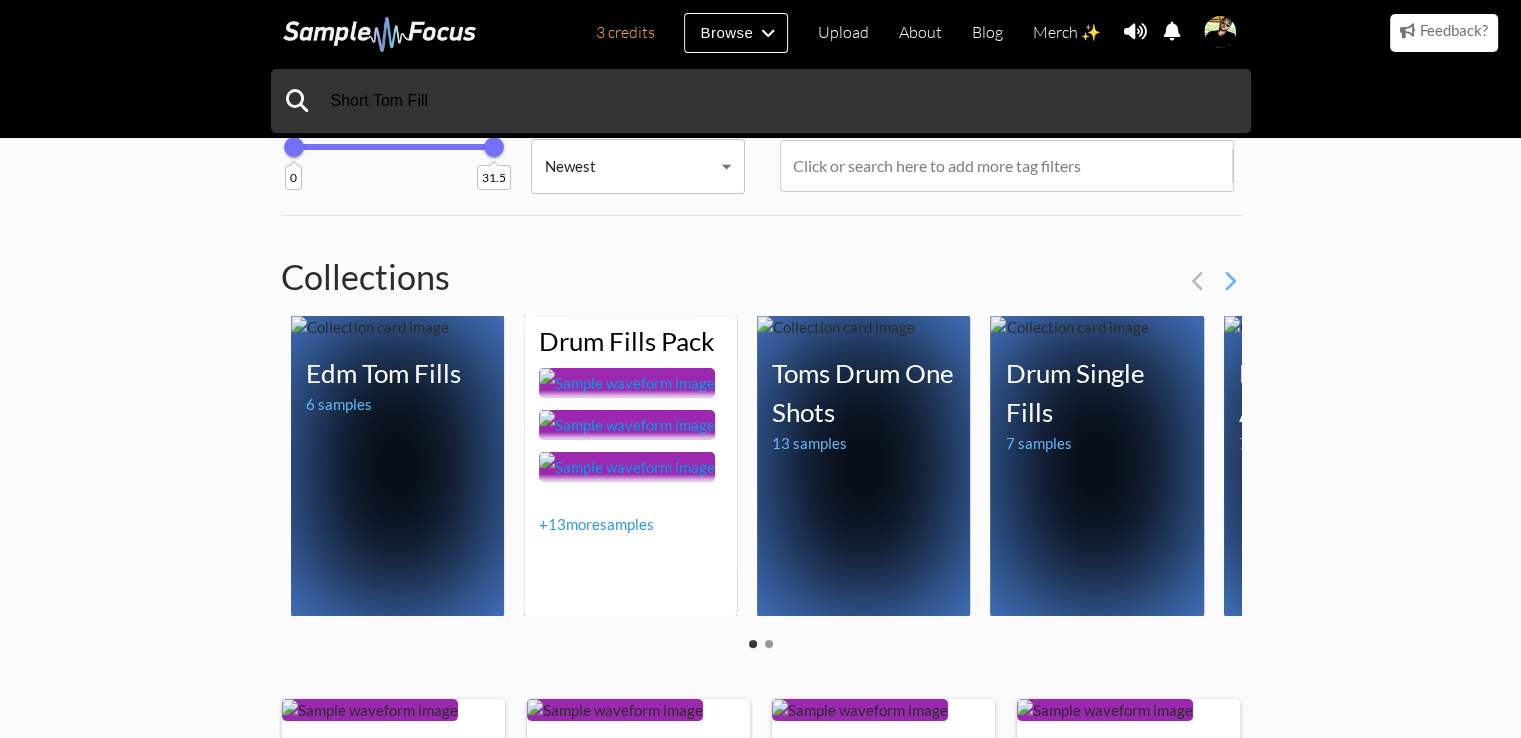 click on "+  13  more  samples" at bounding box center (596, 524) 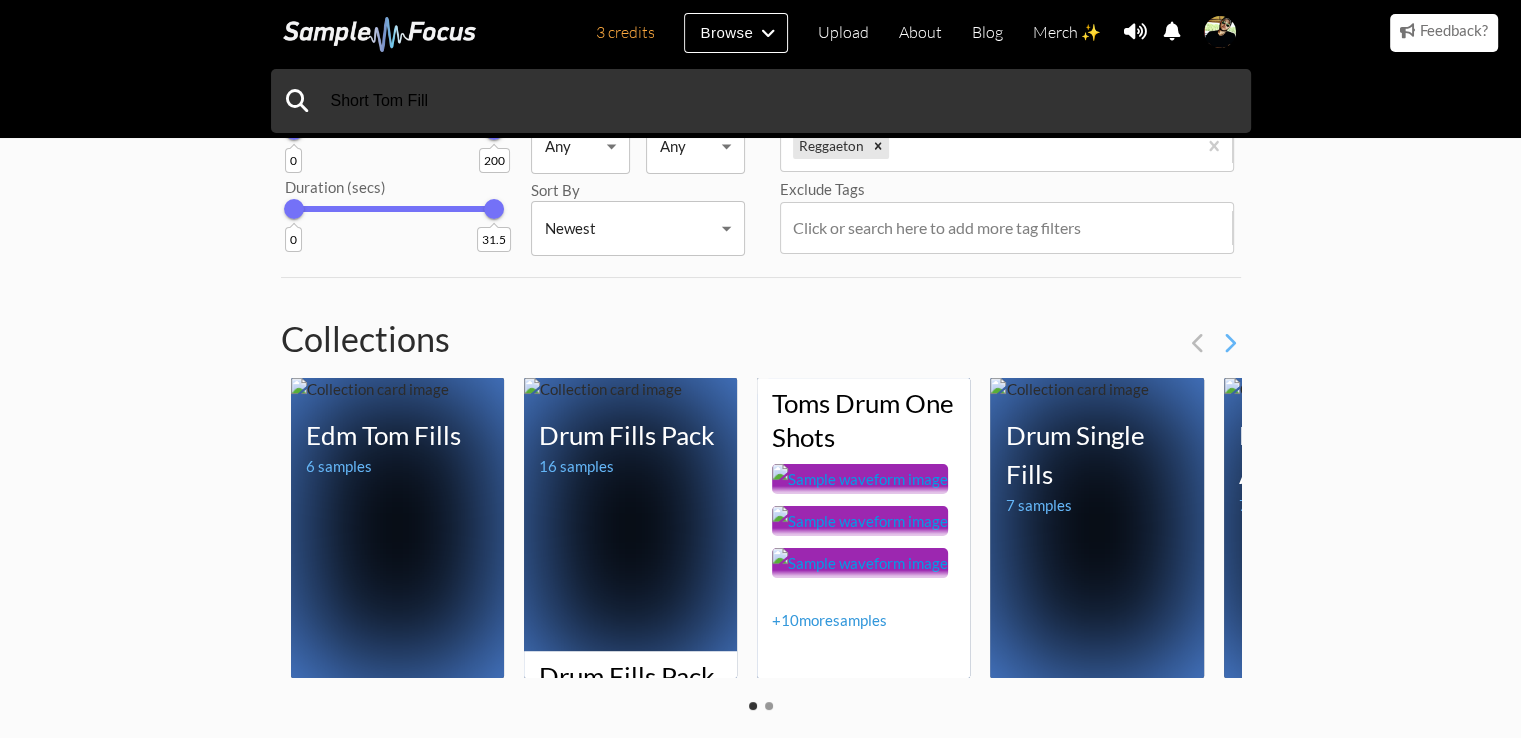 scroll, scrollTop: 0, scrollLeft: 0, axis: both 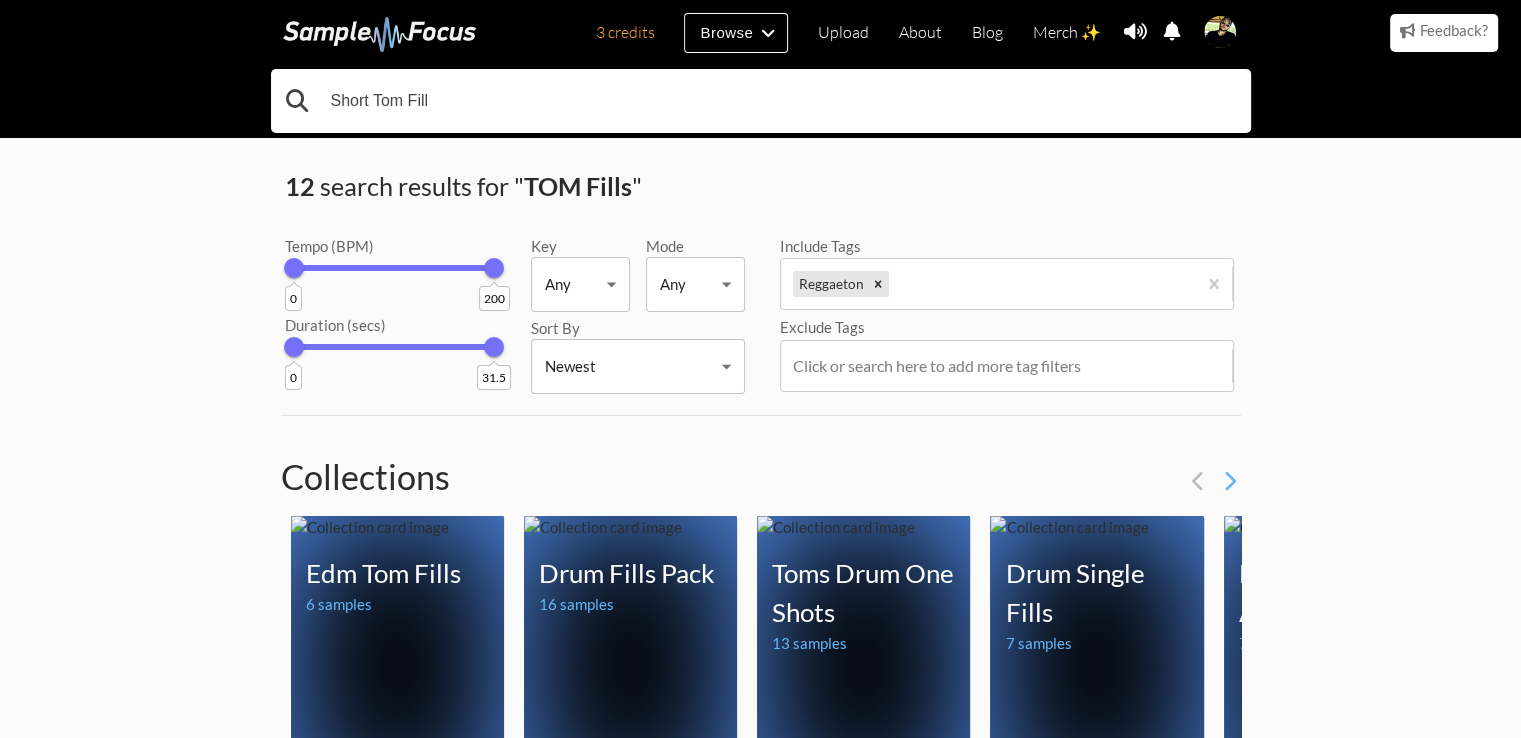 click on "Short Tom Fill" at bounding box center (761, 101) 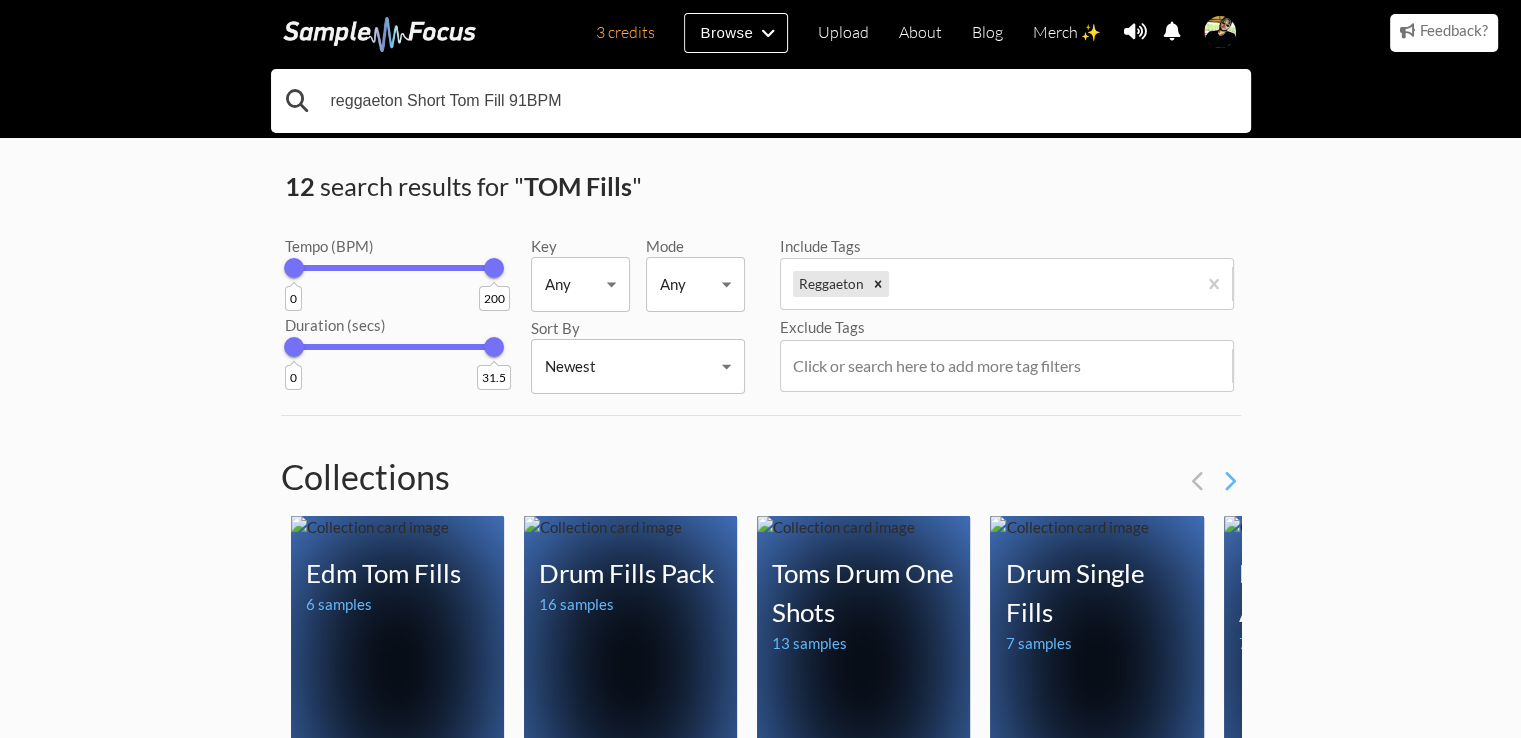 type on "reggaeton Short Tom Fill 91BPM" 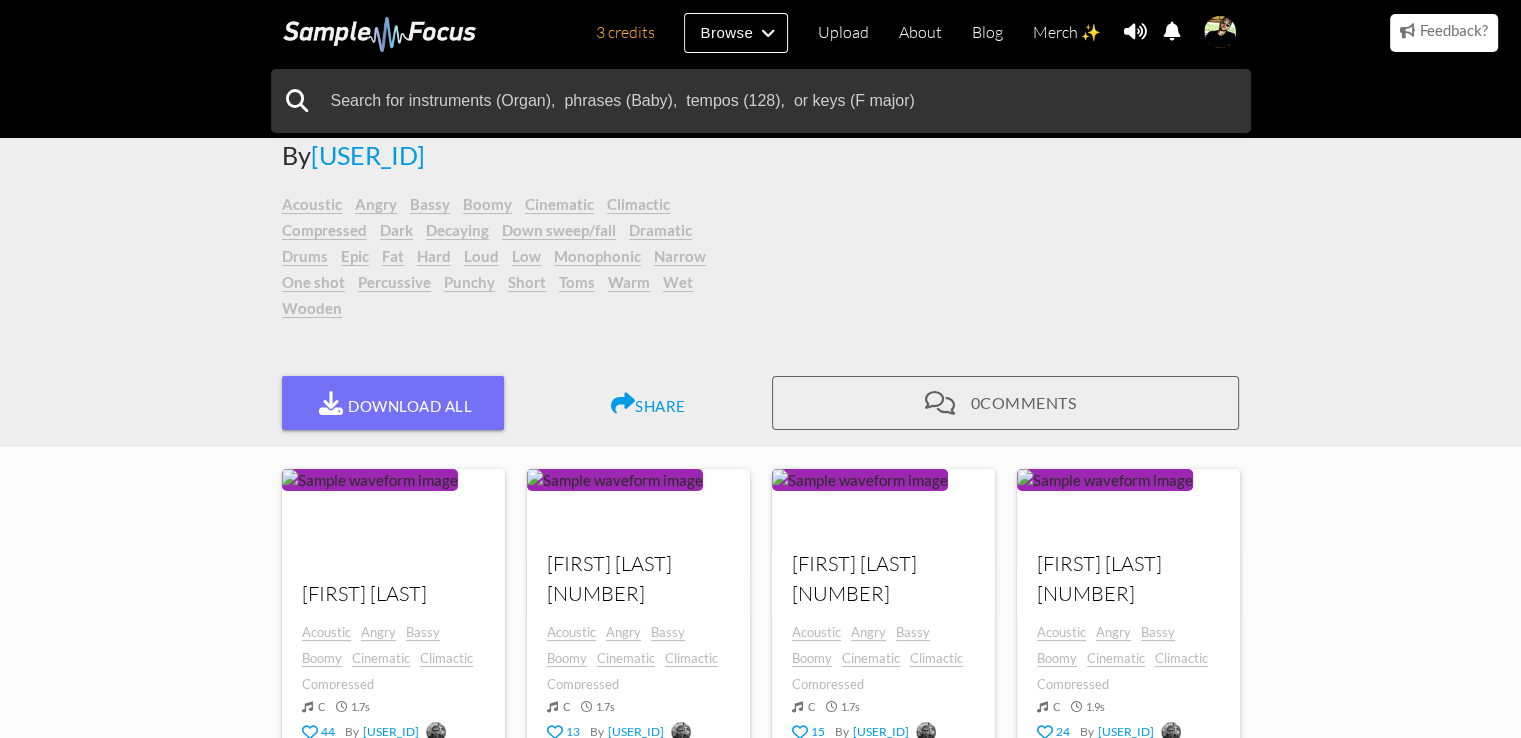 scroll, scrollTop: 0, scrollLeft: 0, axis: both 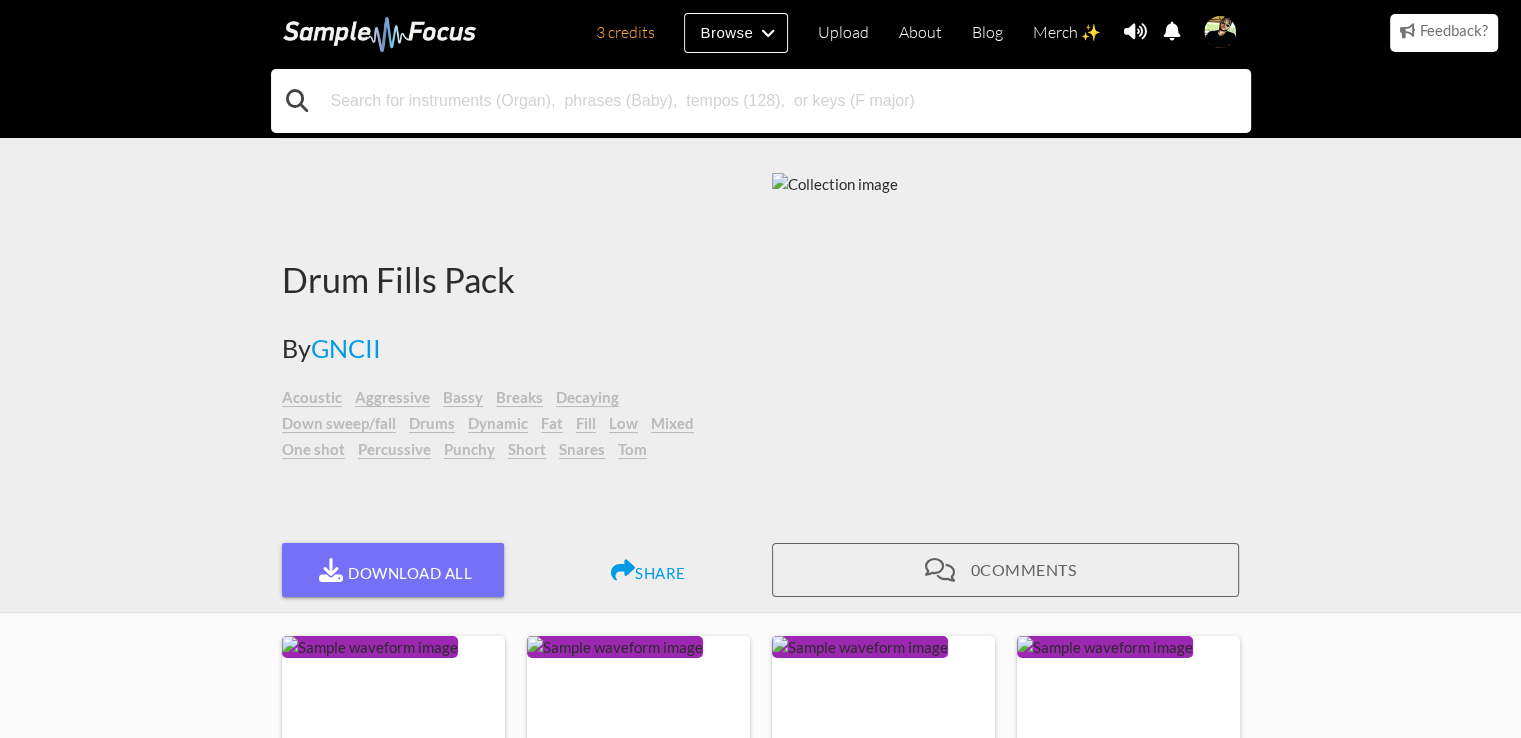 click at bounding box center (761, 101) 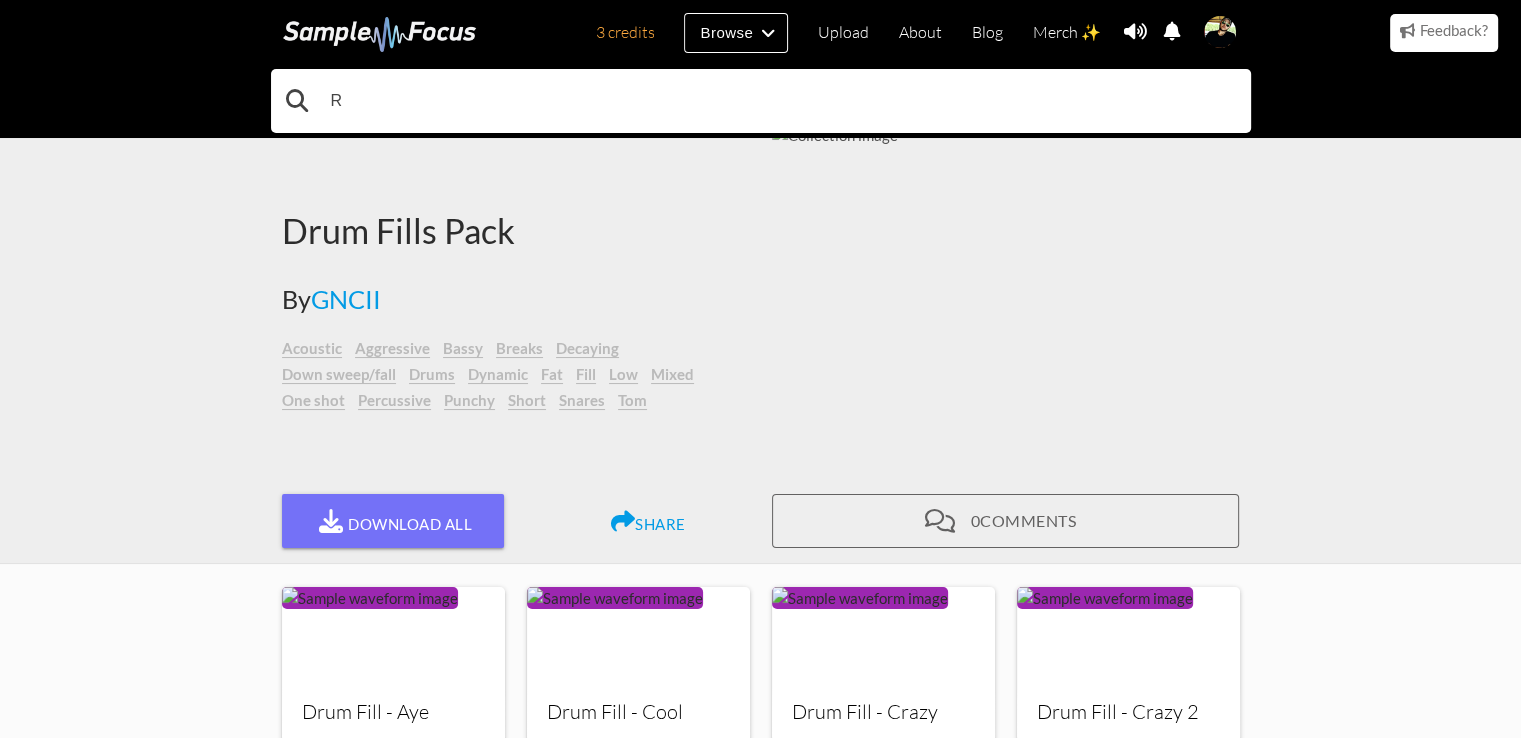 scroll, scrollTop: 0, scrollLeft: 0, axis: both 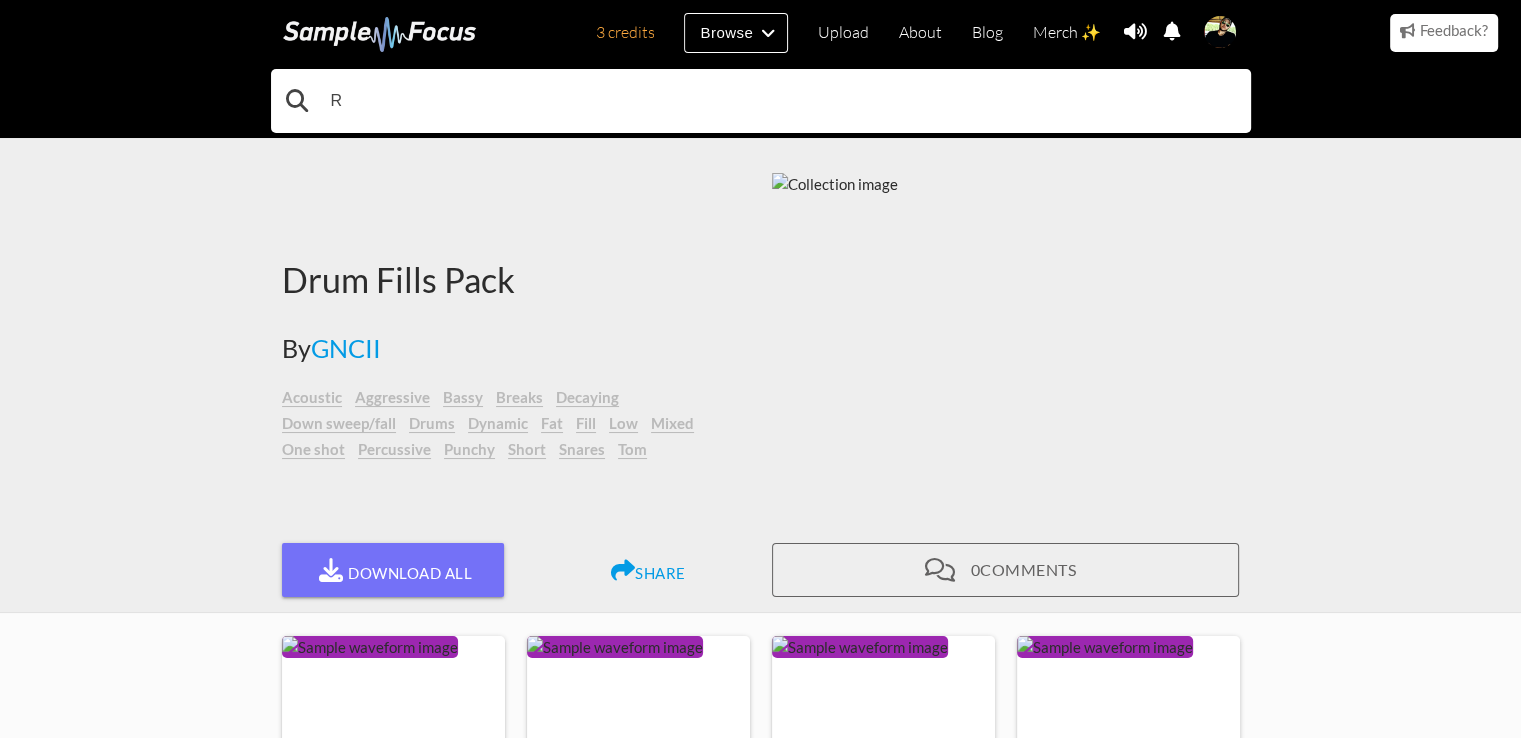 type on "R" 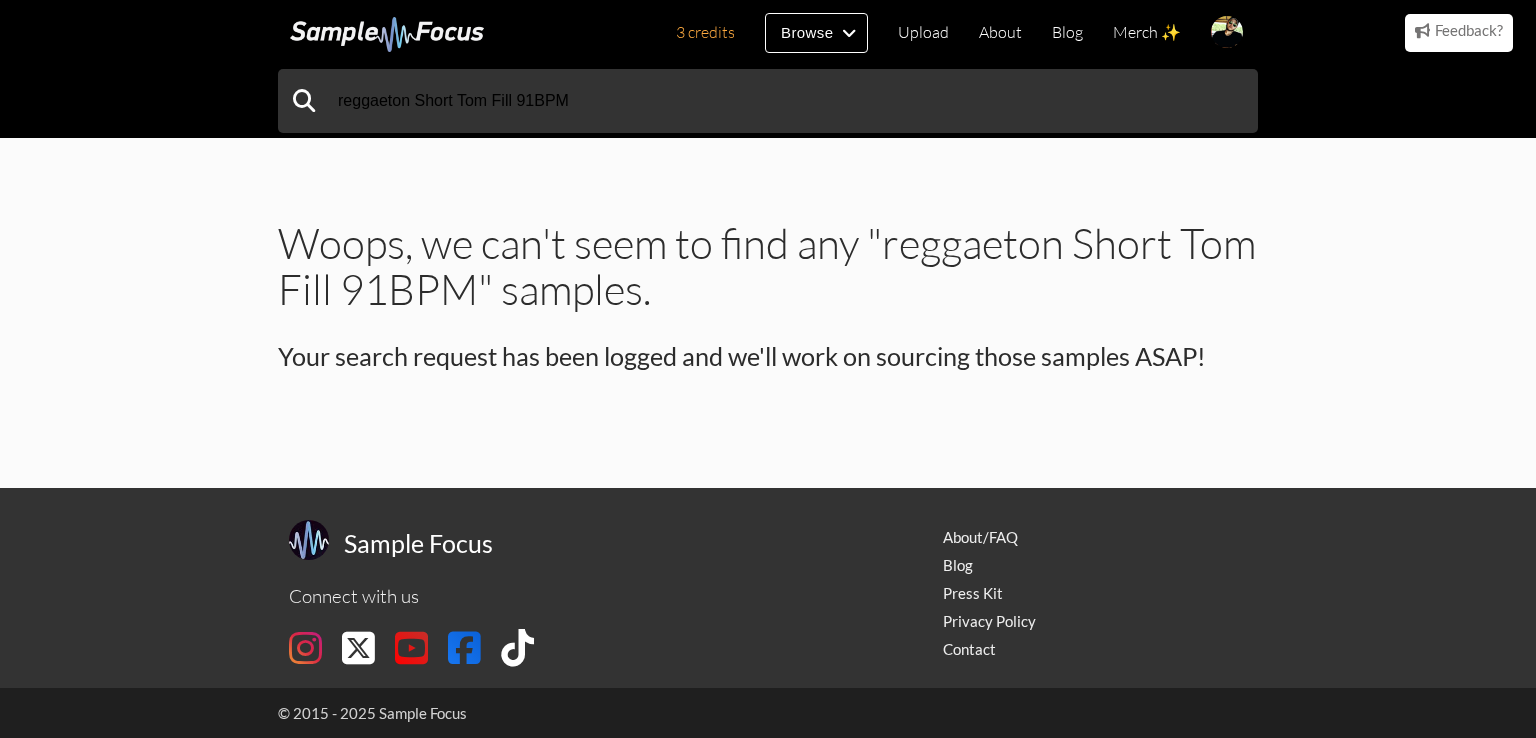 scroll, scrollTop: 0, scrollLeft: 0, axis: both 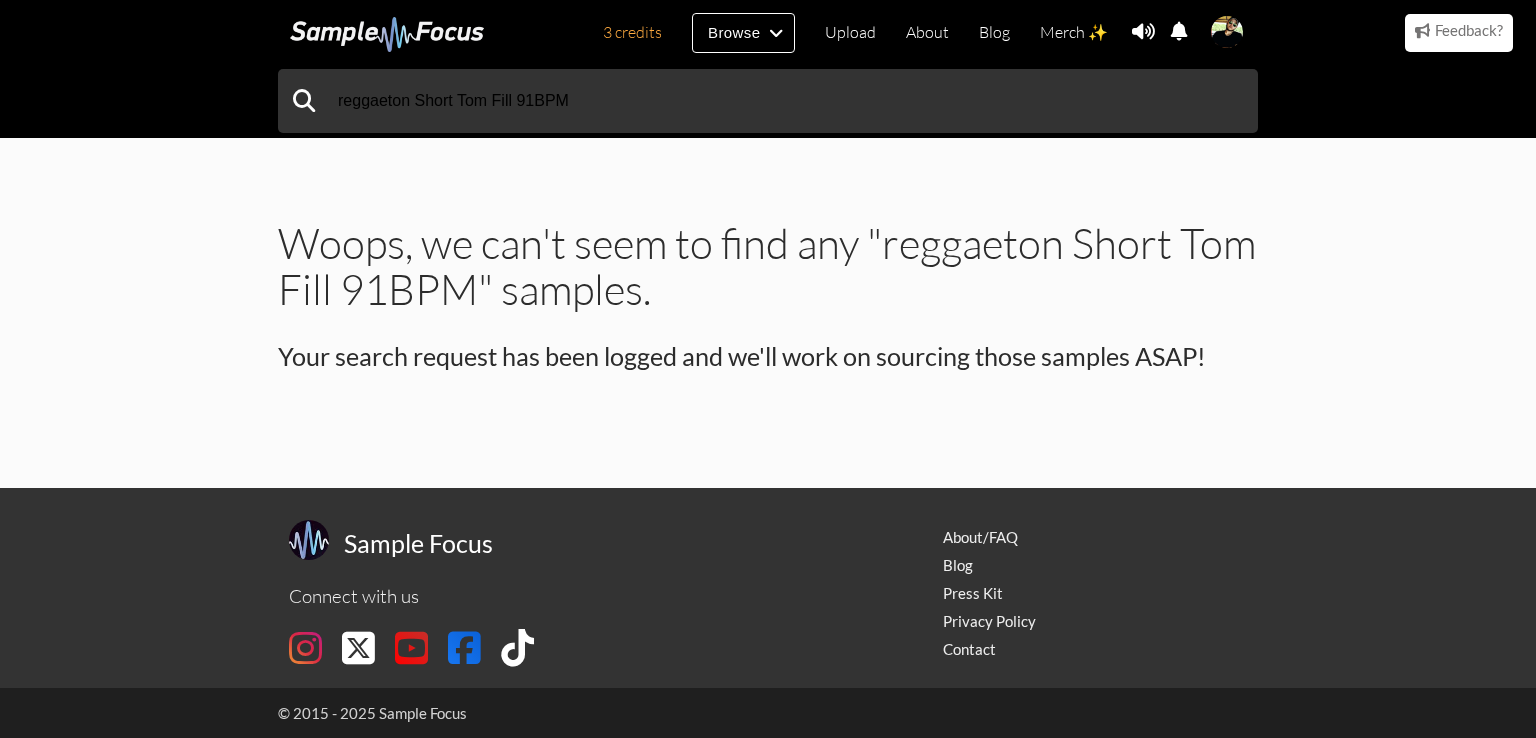 click on "Woops, we can't seem to find any "reggaeton Short Tom Fill 91BPM" samples." at bounding box center [768, 266] 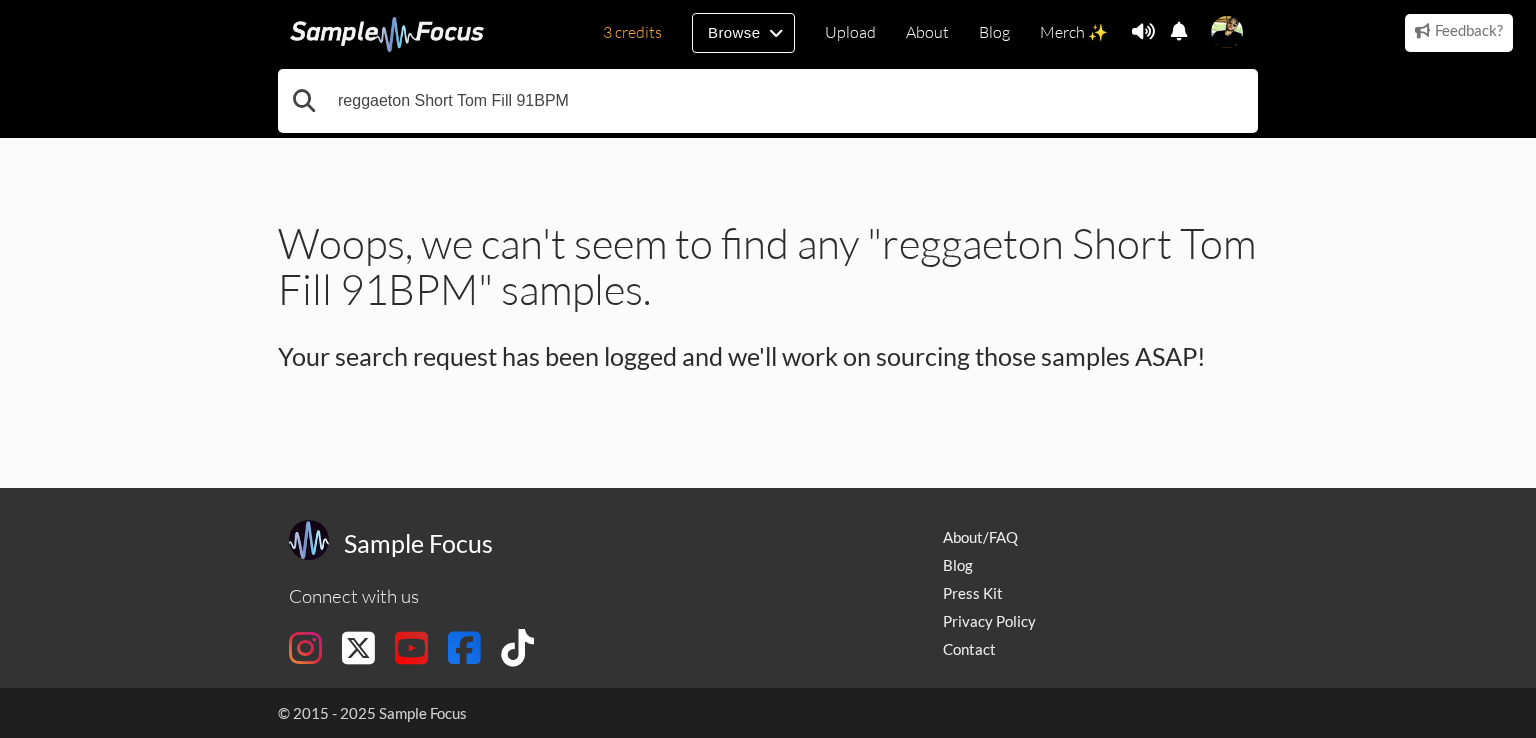 click on "reggaeton Short Tom Fill 91BPM" at bounding box center [768, 101] 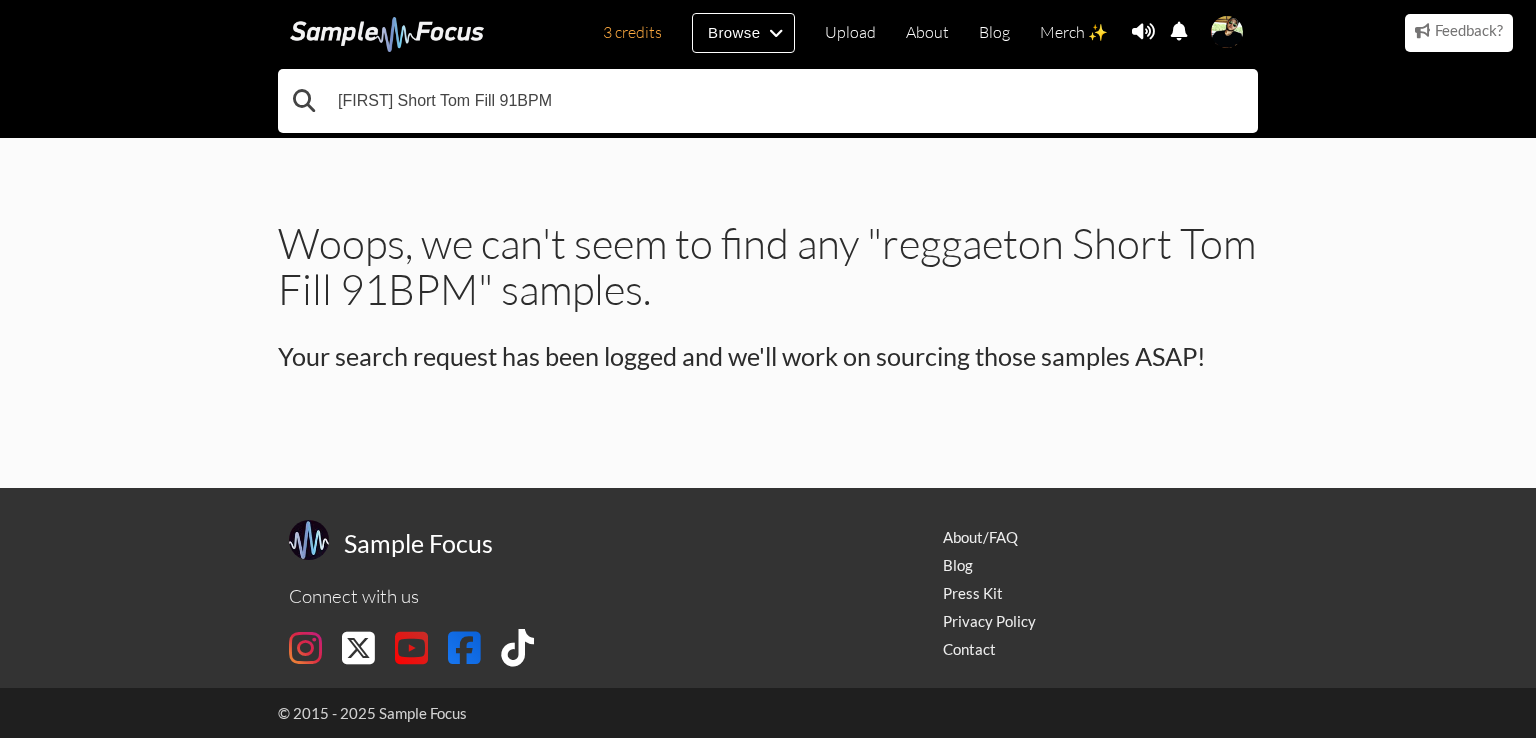 type on "[FIRST] [LAST] [NUMBER]" 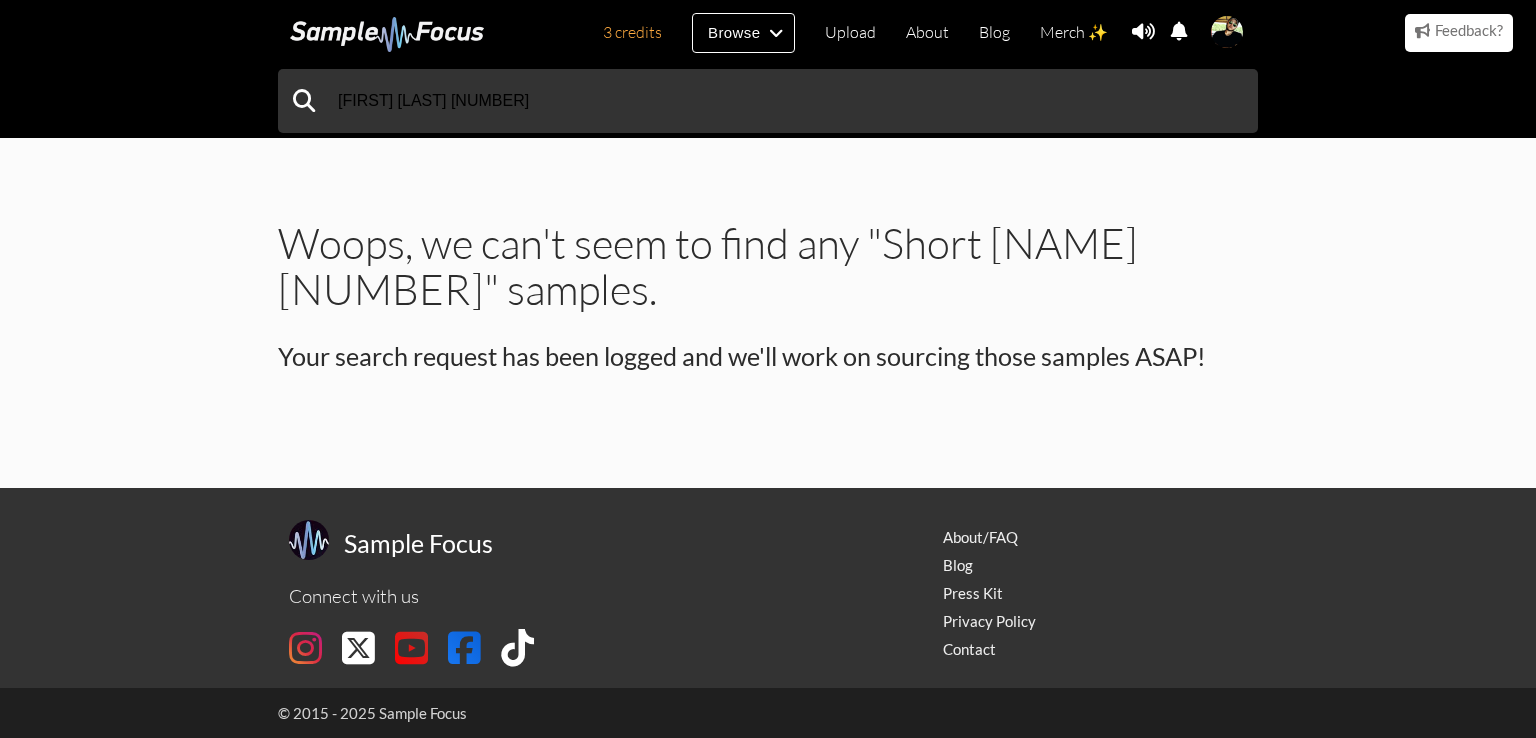 scroll, scrollTop: 0, scrollLeft: 0, axis: both 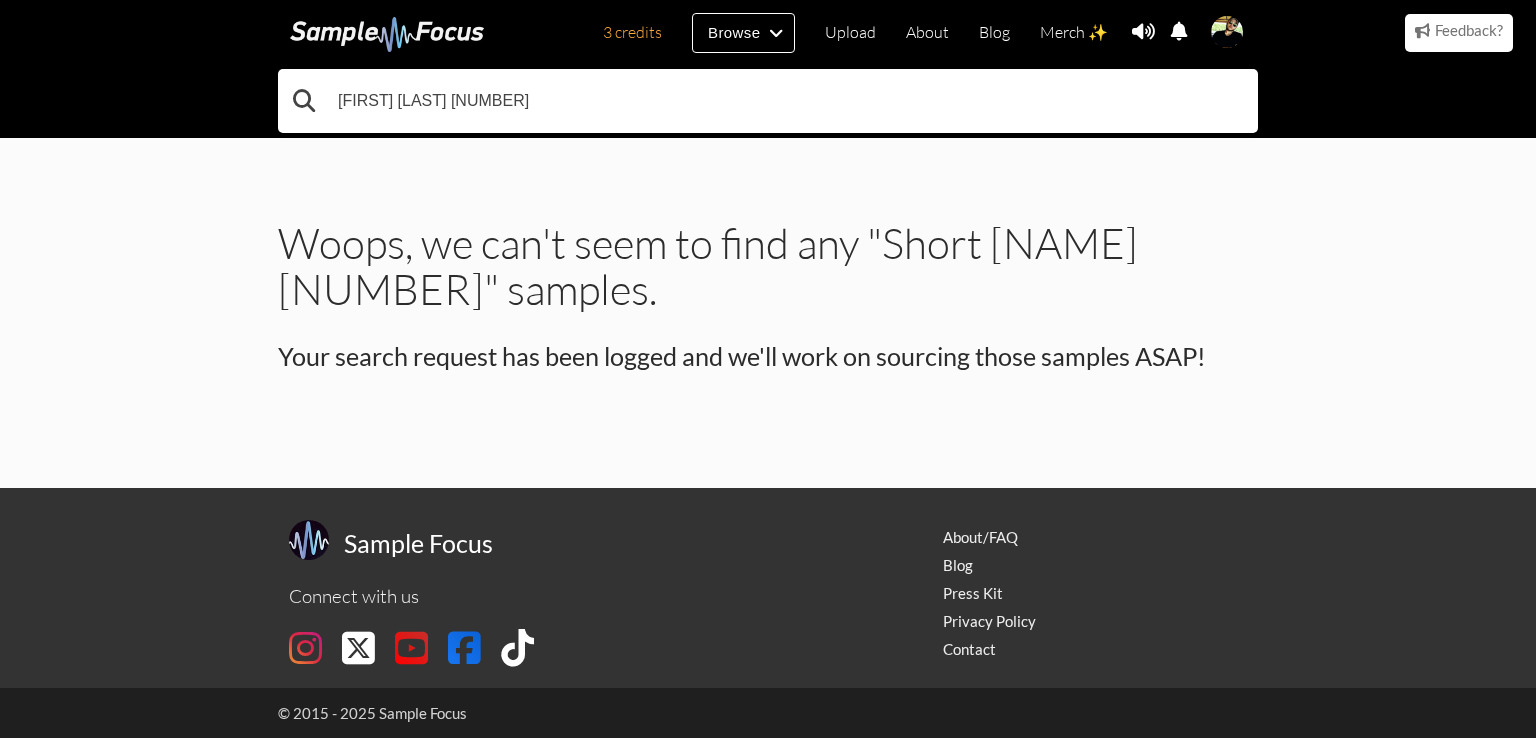 click on "[FIRST] [LAST] [NUMBER]" at bounding box center (768, 101) 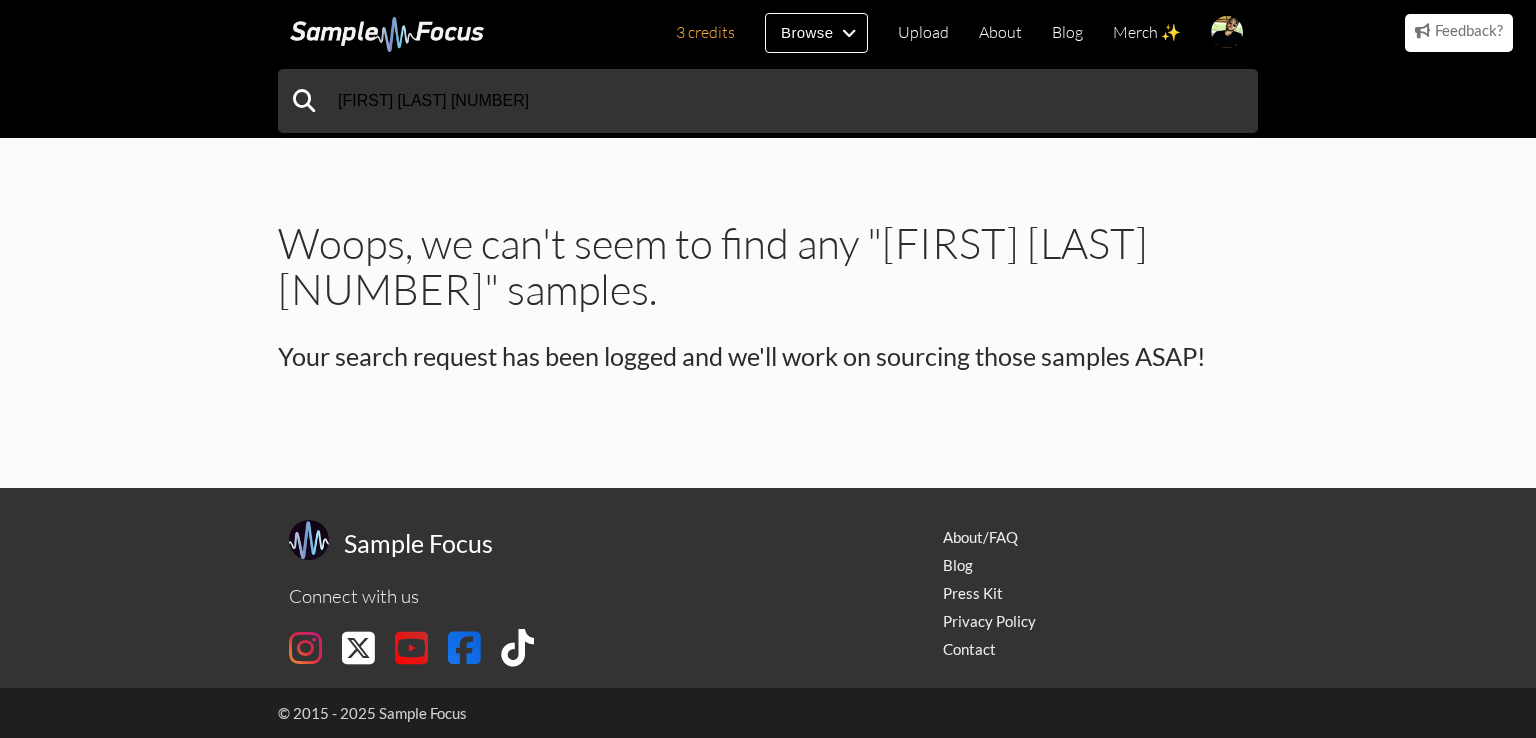 scroll, scrollTop: 0, scrollLeft: 0, axis: both 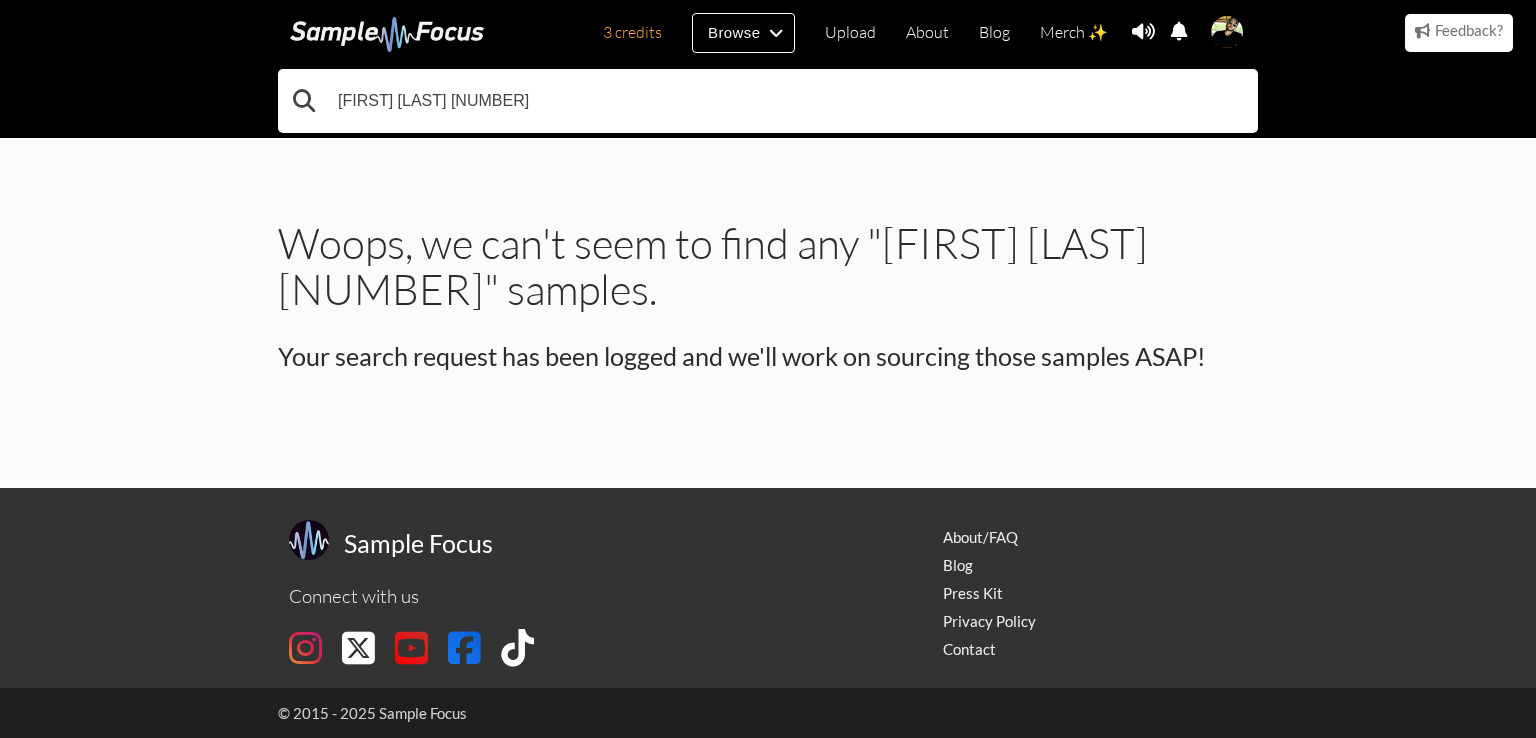 drag, startPoint x: 571, startPoint y: 126, endPoint x: 569, endPoint y: 113, distance: 13.152946 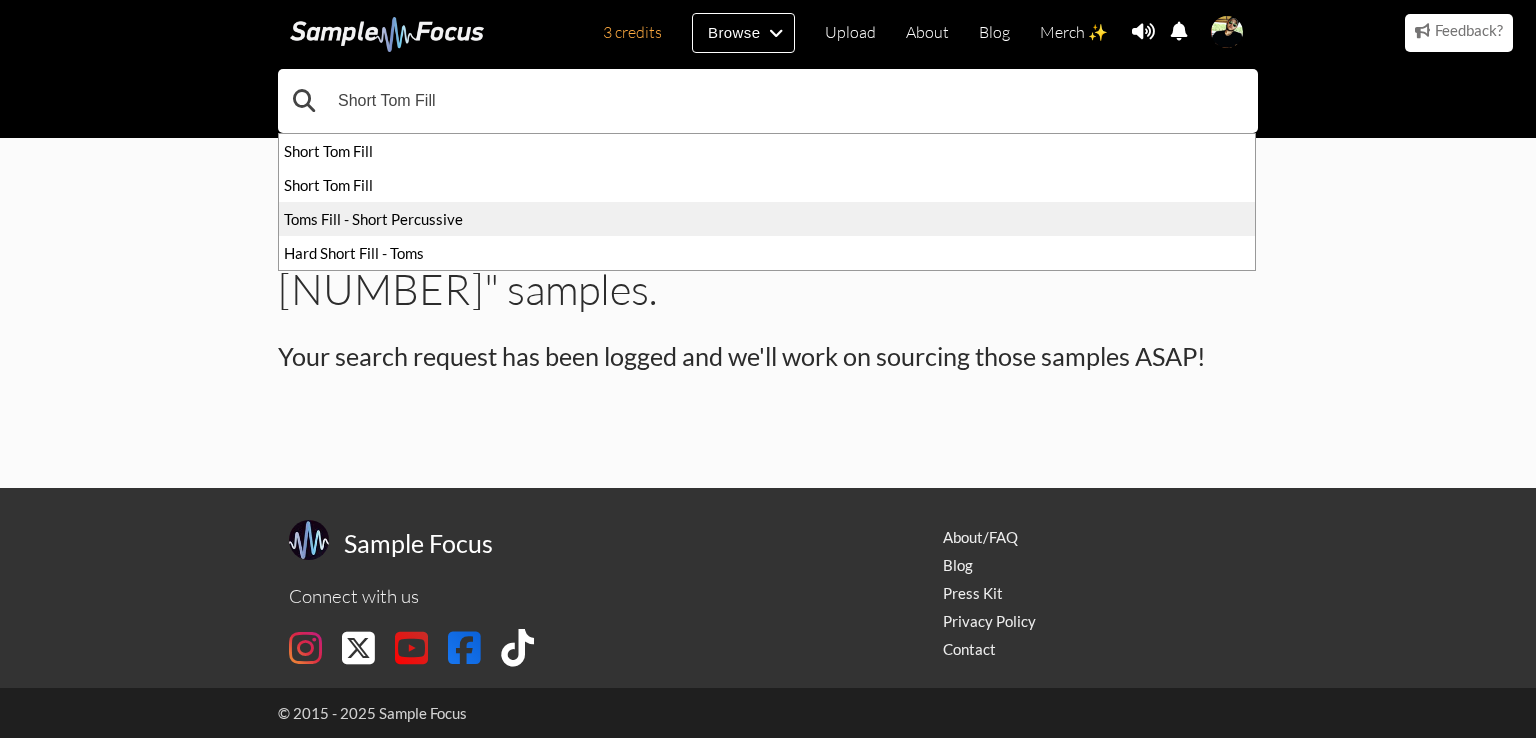 type on "Short Tom Fill" 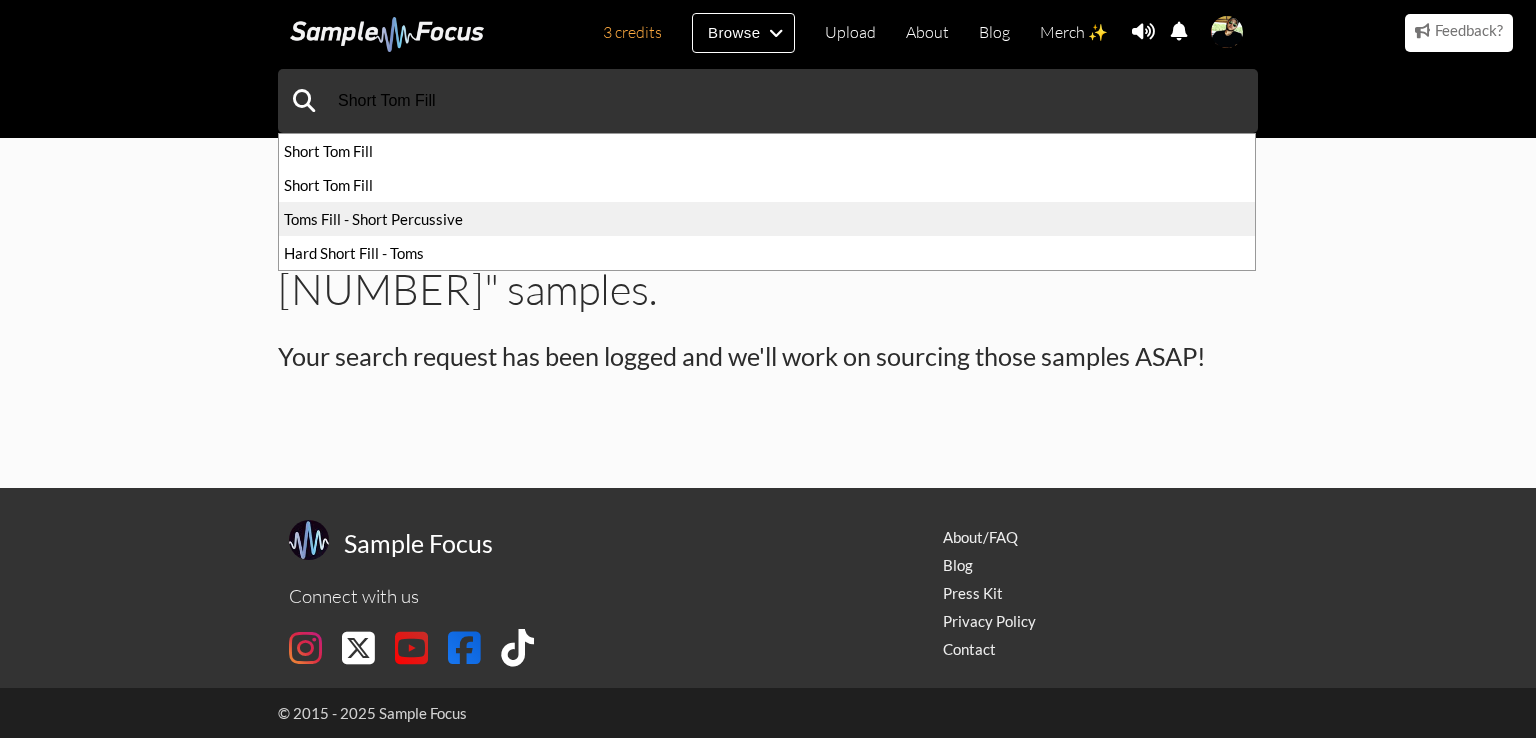 click on "Toms Fill - Short Percussive" at bounding box center [767, 219] 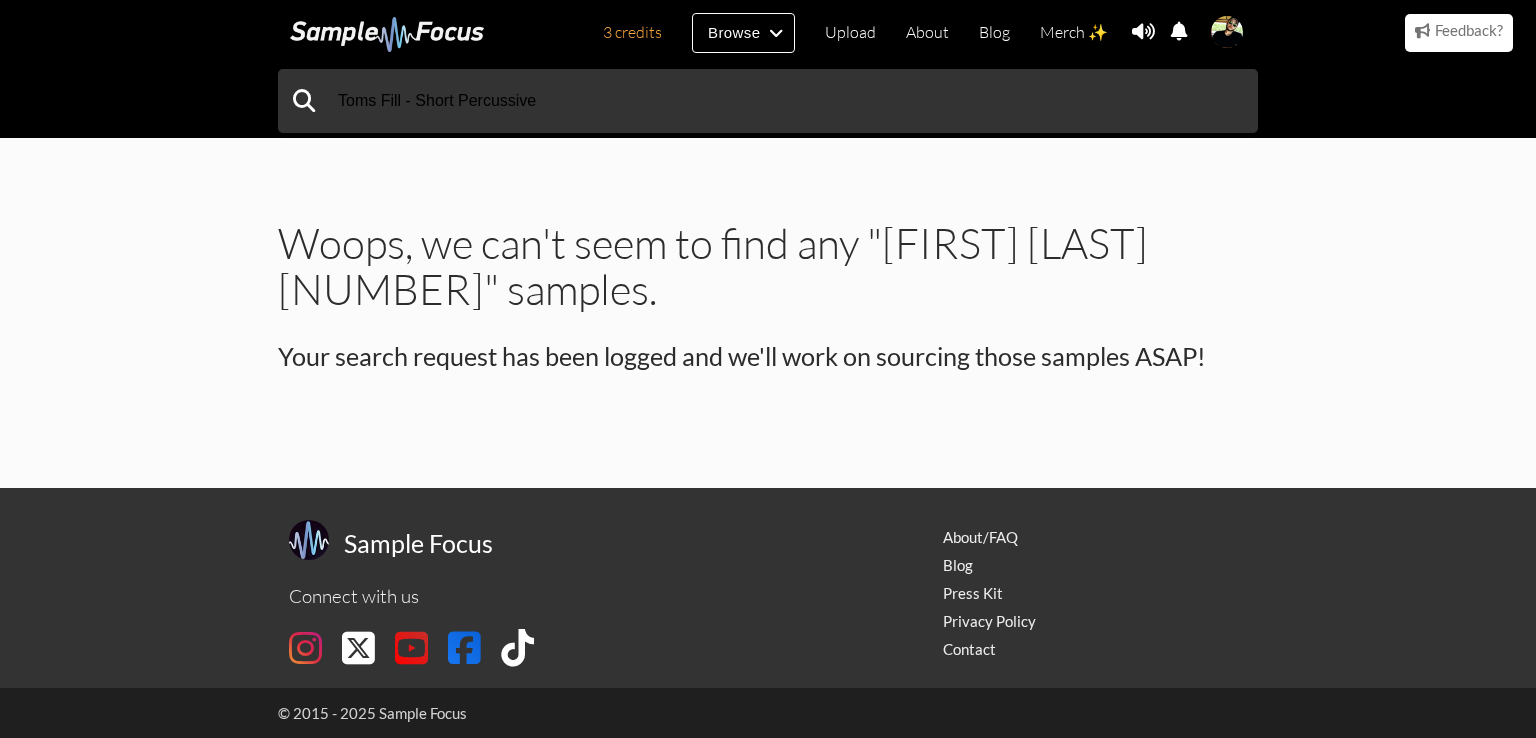 click on "Woops, we can't seem to find any "[FIRST] [LAST] [NUMBER]" samples." at bounding box center (768, 266) 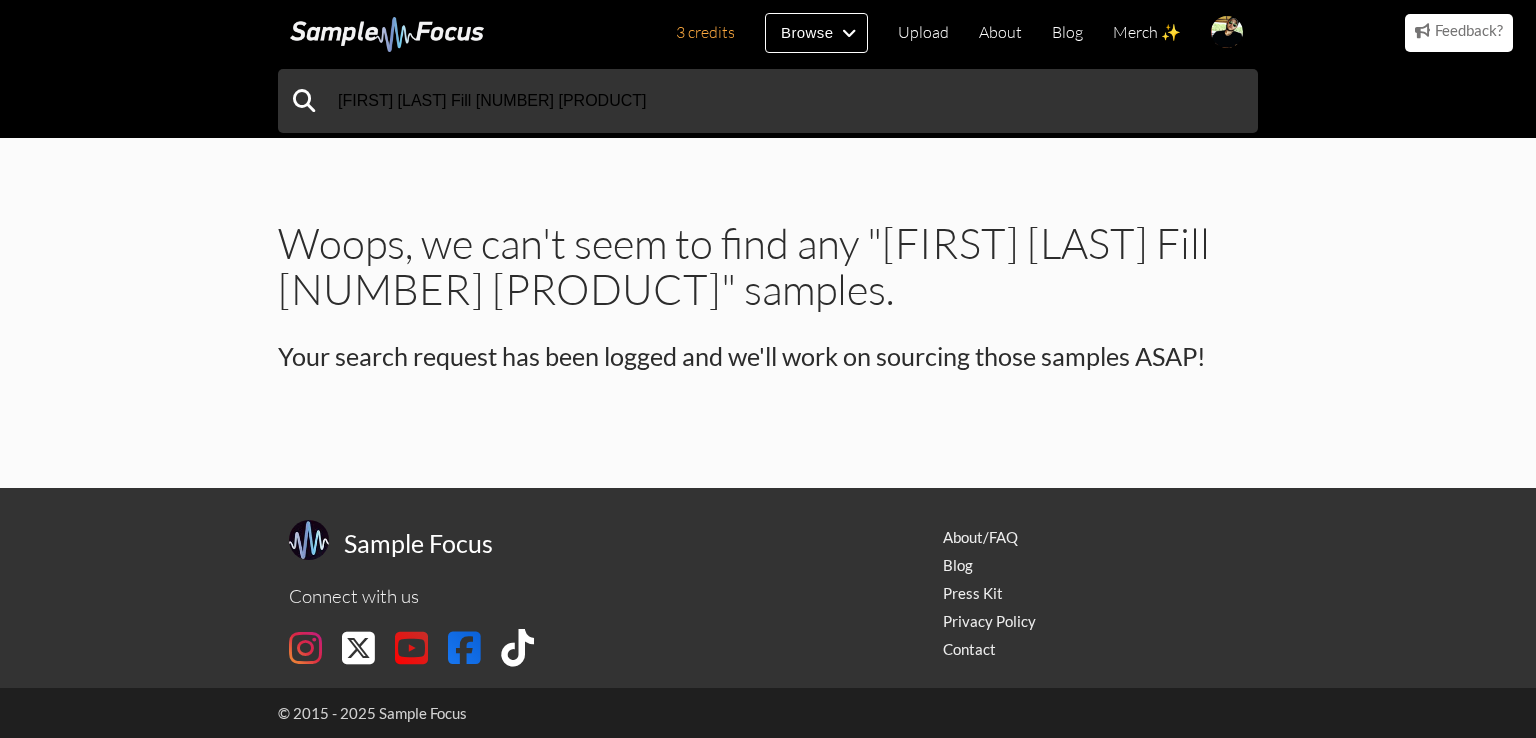 scroll, scrollTop: 0, scrollLeft: 0, axis: both 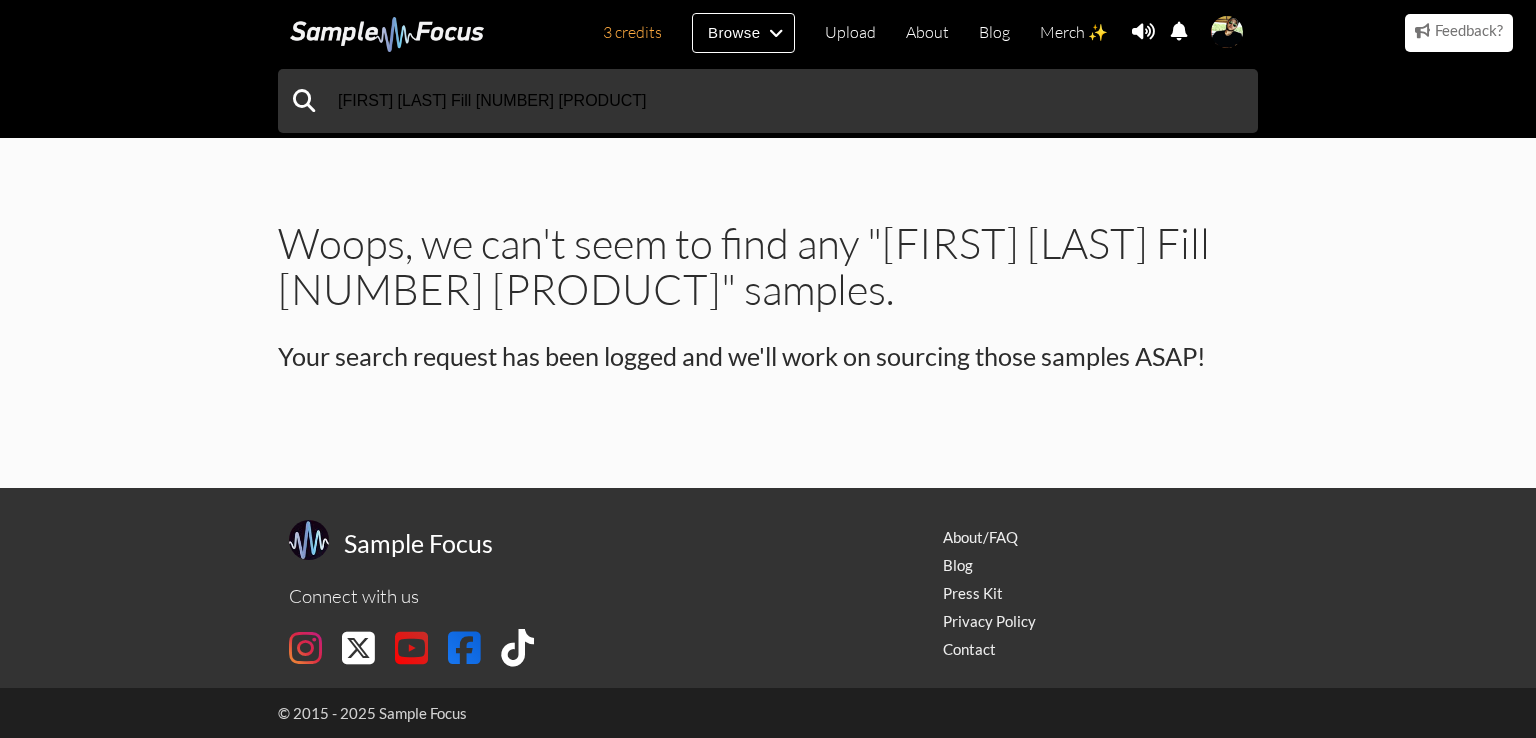 click on "Woops, we can't seem to find any "[FIRST] [LAST] Fill [NUMBER] [PRODUCT]" samples.
Your search request has been logged and we'll work on sourcing those samples ASAP!" at bounding box center [768, 277] 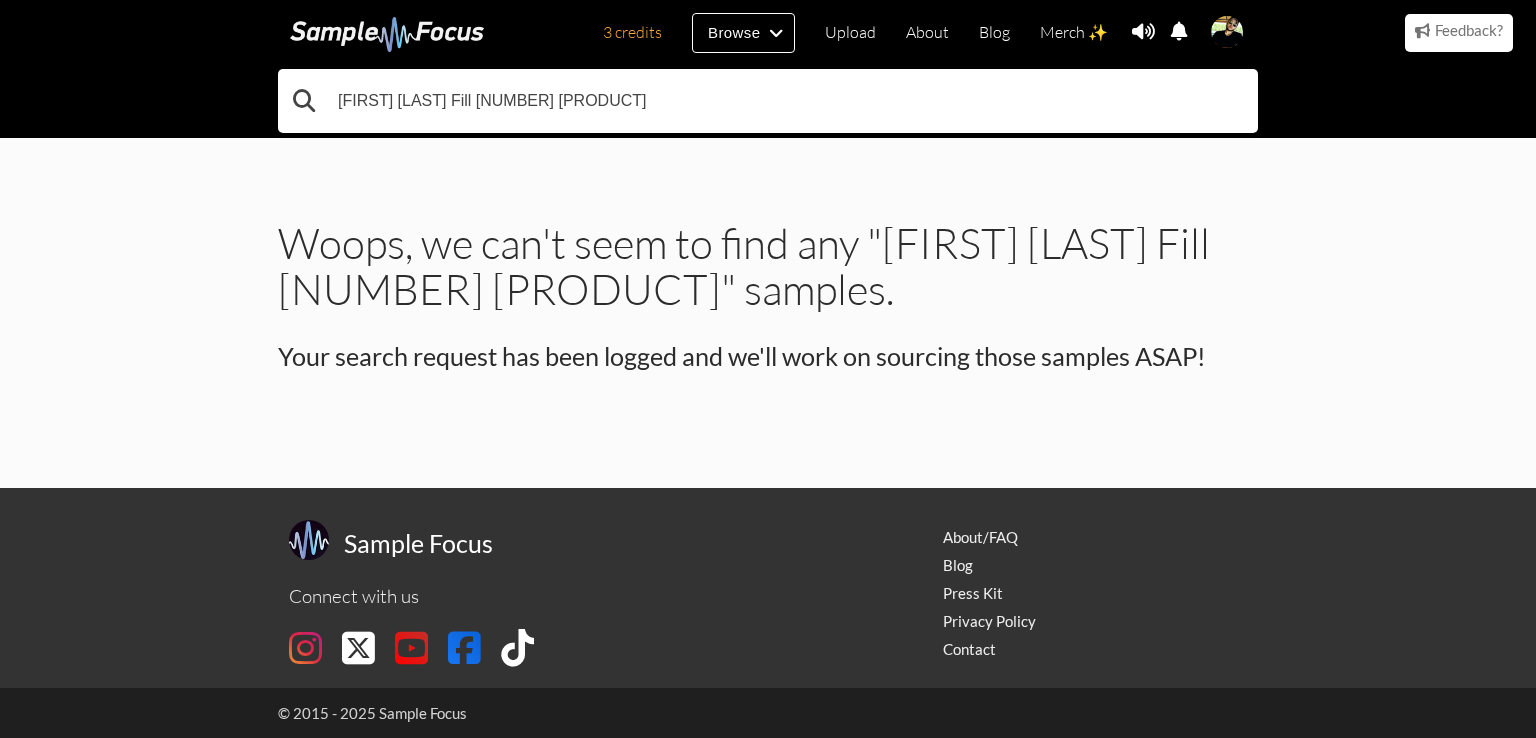 drag, startPoint x: 496, startPoint y: 109, endPoint x: 518, endPoint y: 108, distance: 22.022715 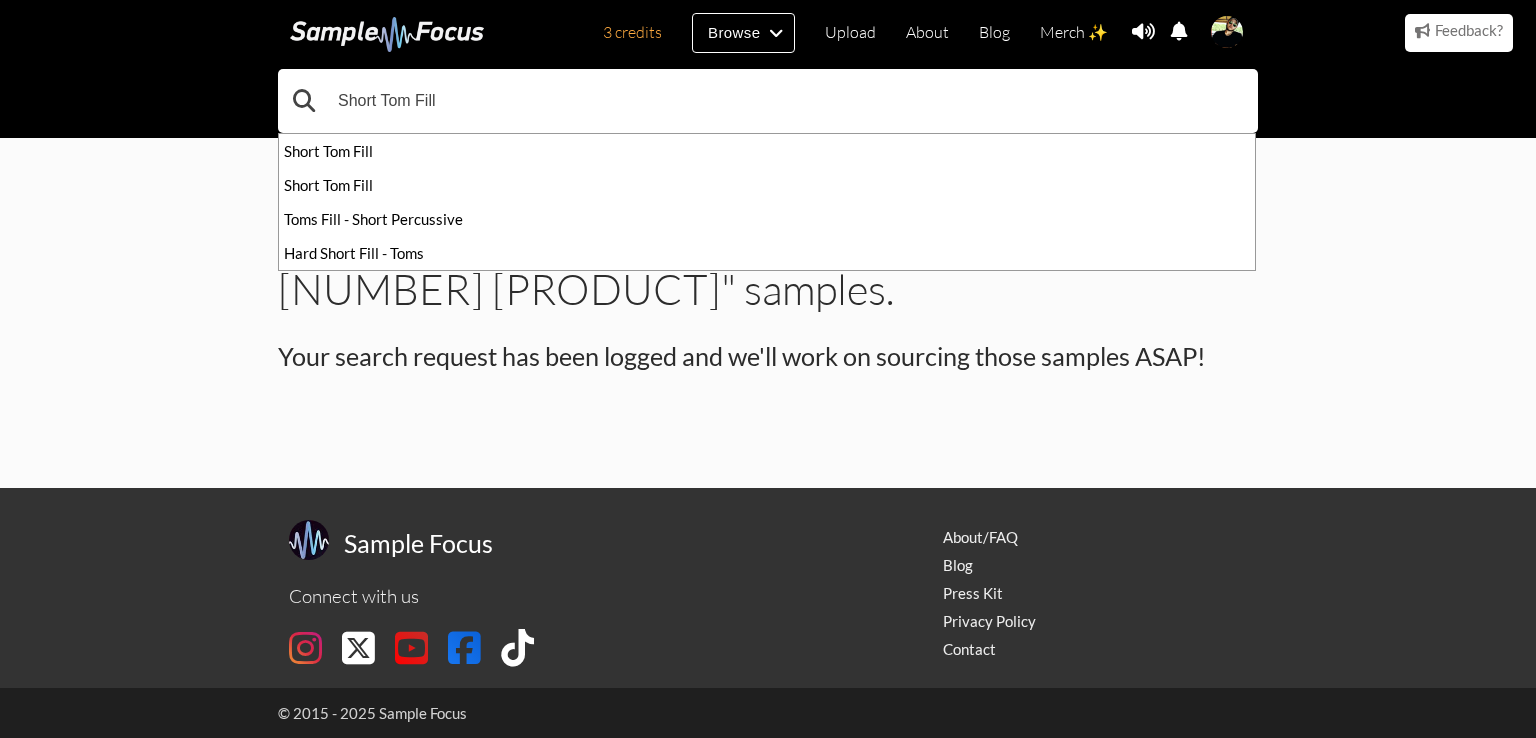 type on "Short Tom Fill" 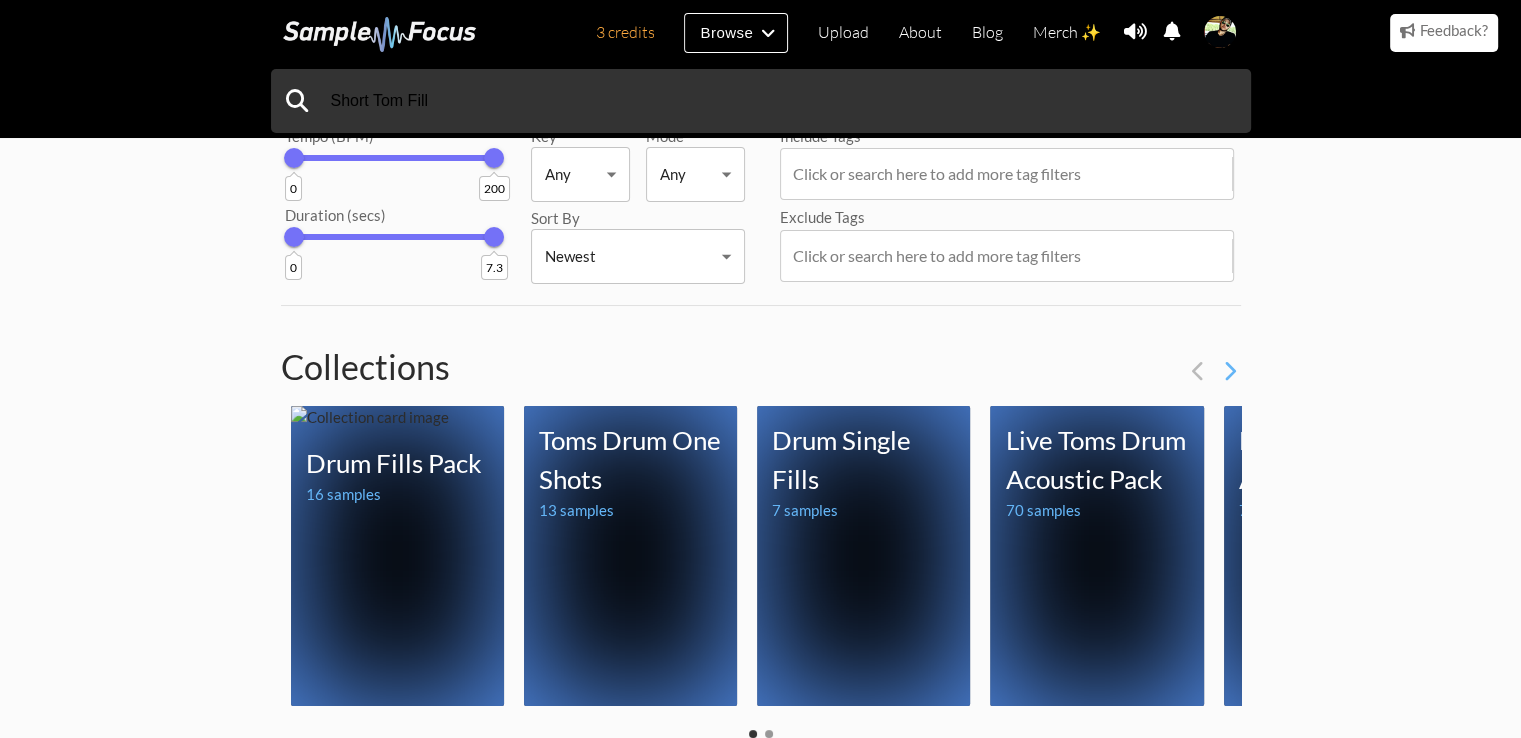 scroll, scrollTop: 0, scrollLeft: 0, axis: both 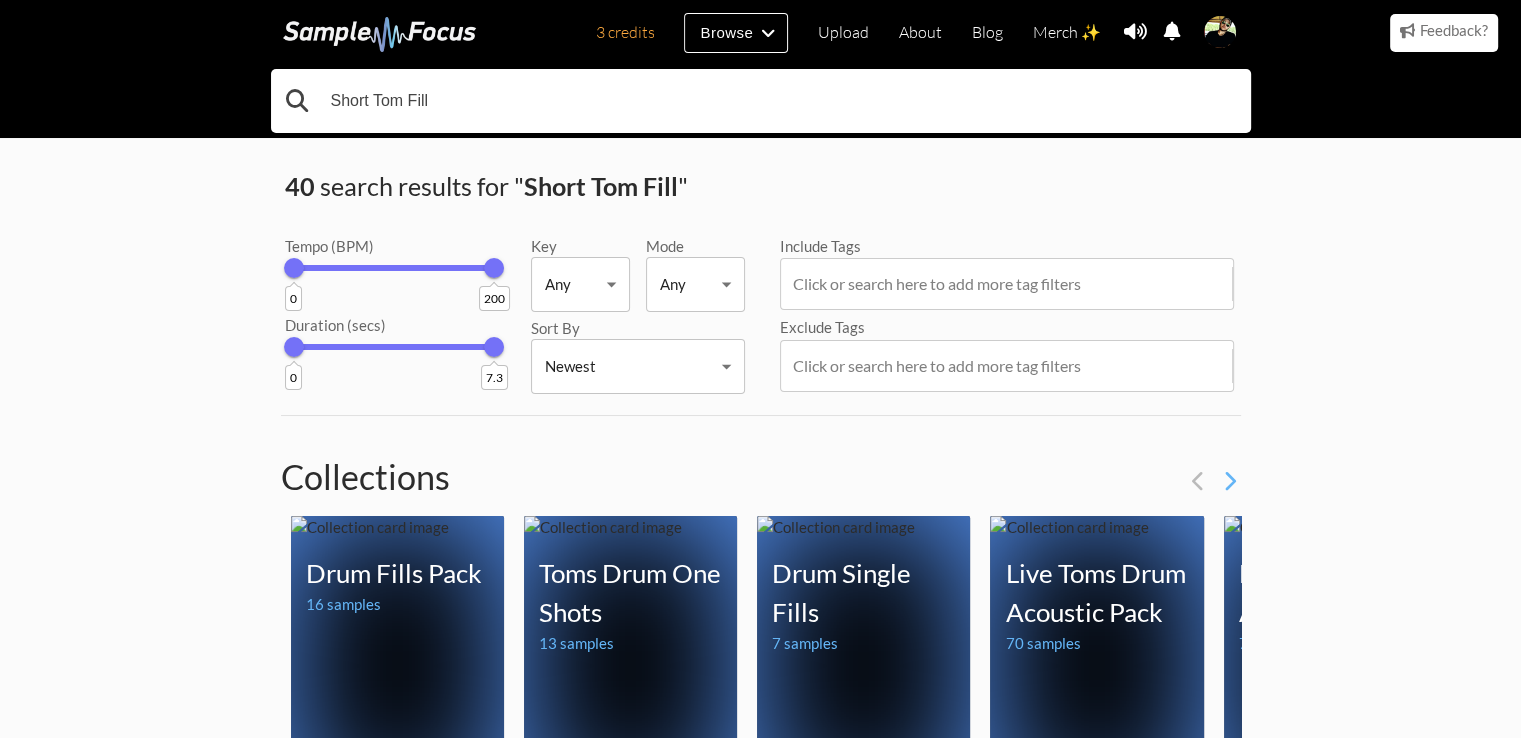 click on "Short Tom Fill" at bounding box center [761, 101] 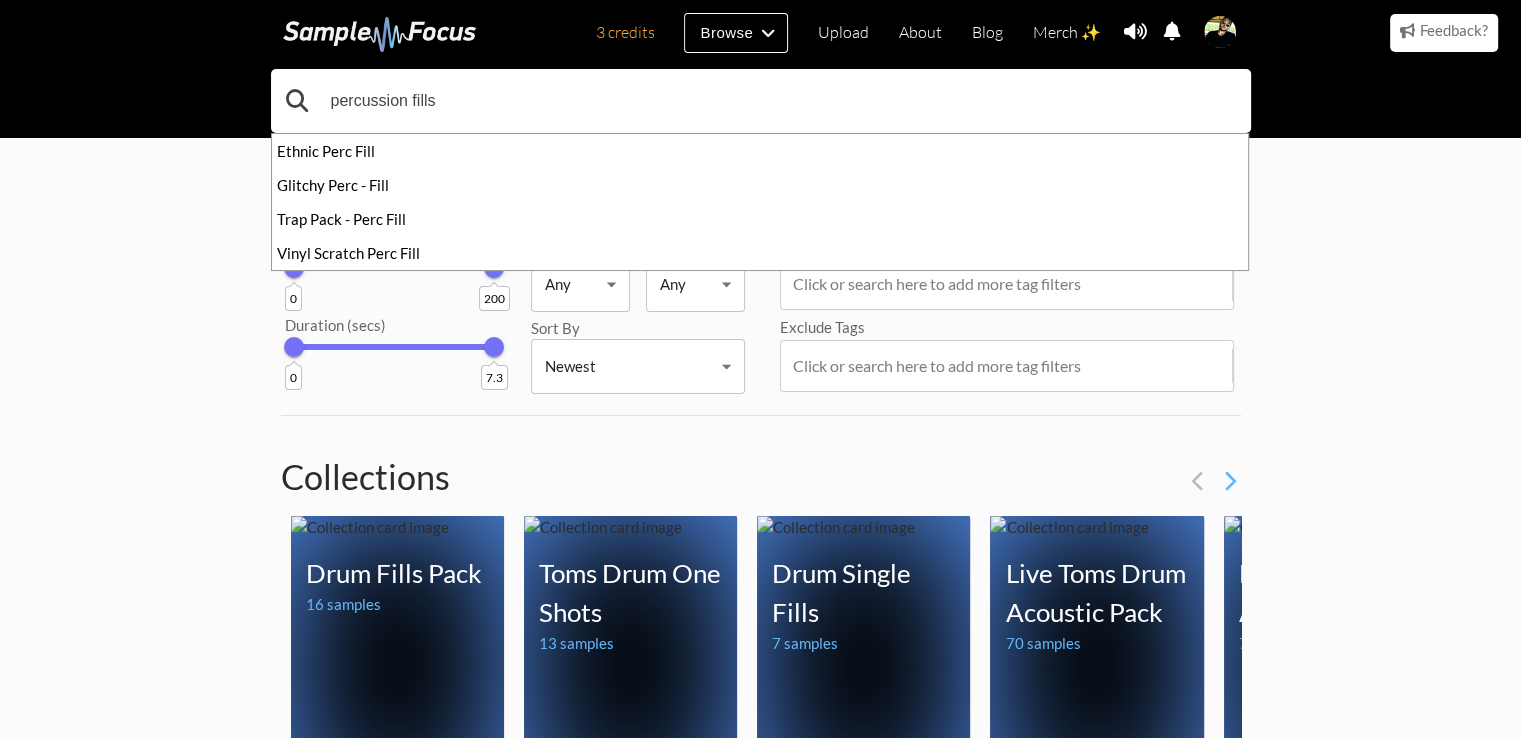 type on "percussion fills" 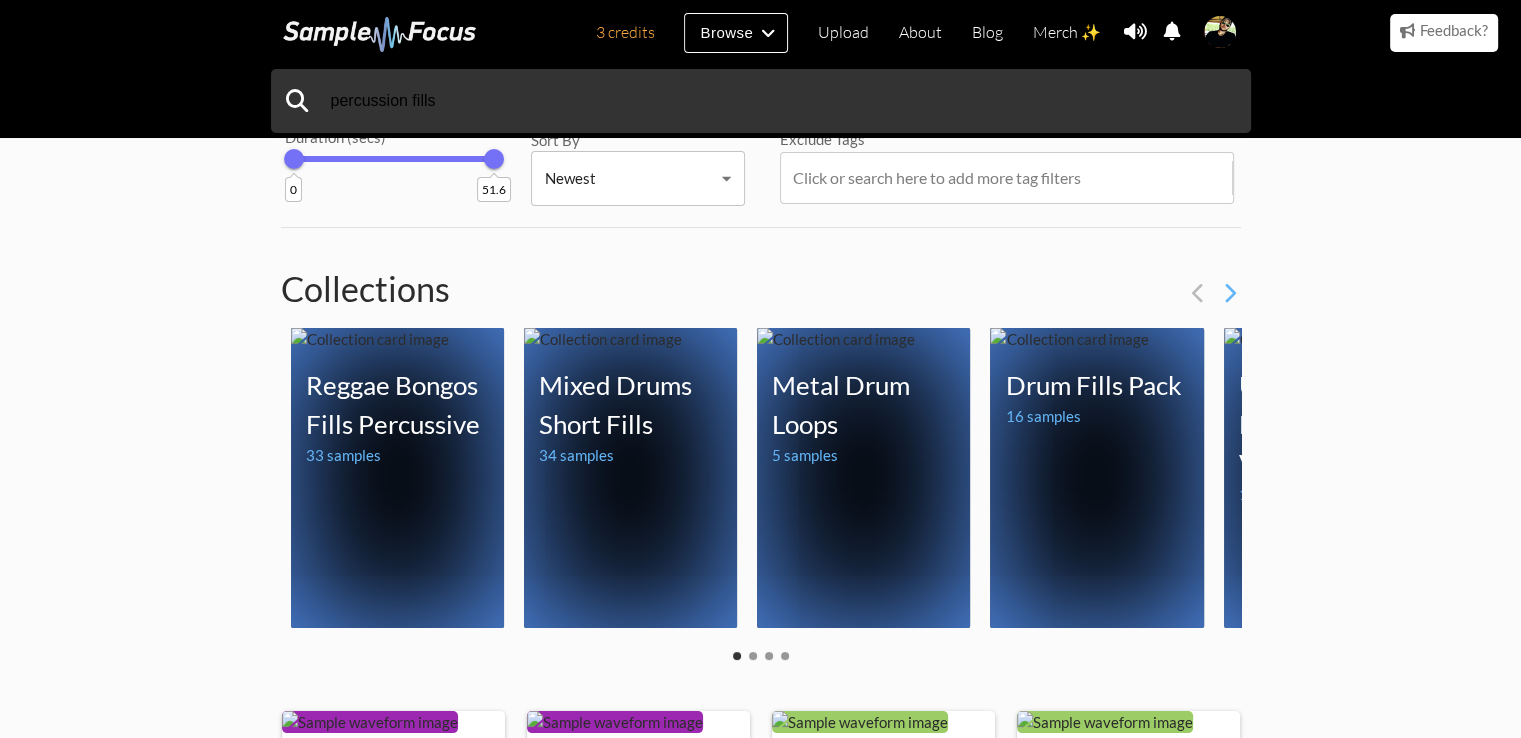 scroll, scrollTop: 200, scrollLeft: 0, axis: vertical 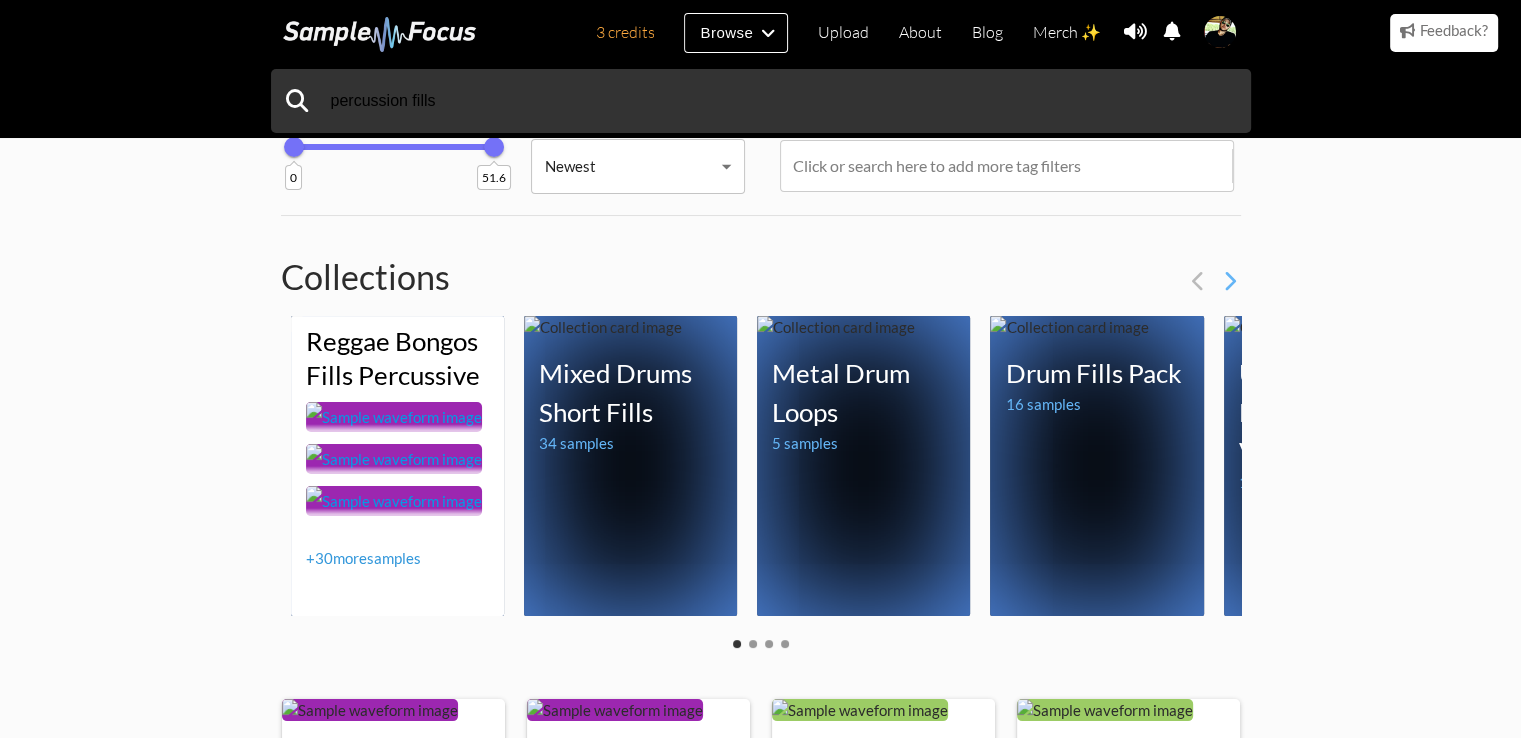 click on "+  30  more  samples" at bounding box center (363, 558) 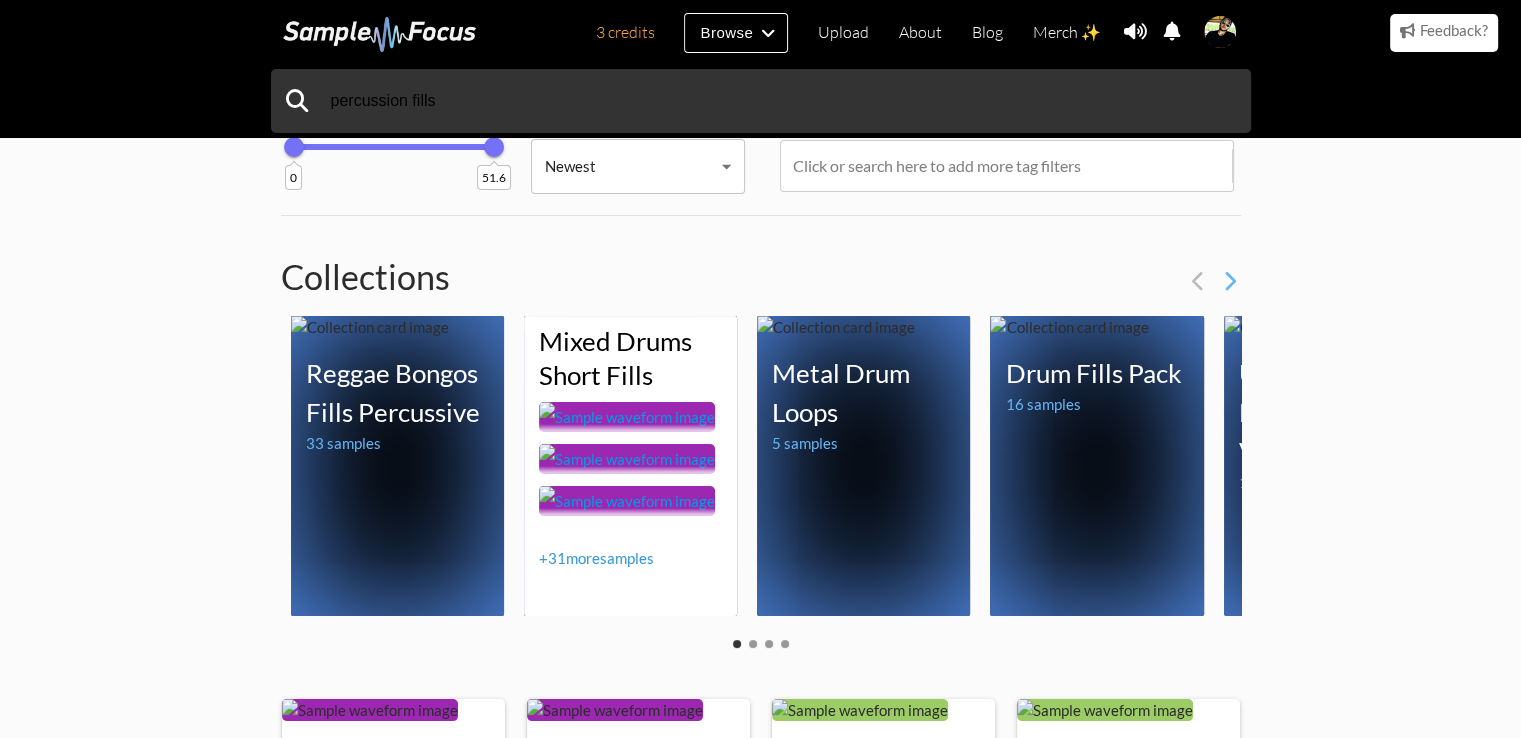 click on "+  31  more  samples" at bounding box center (596, 558) 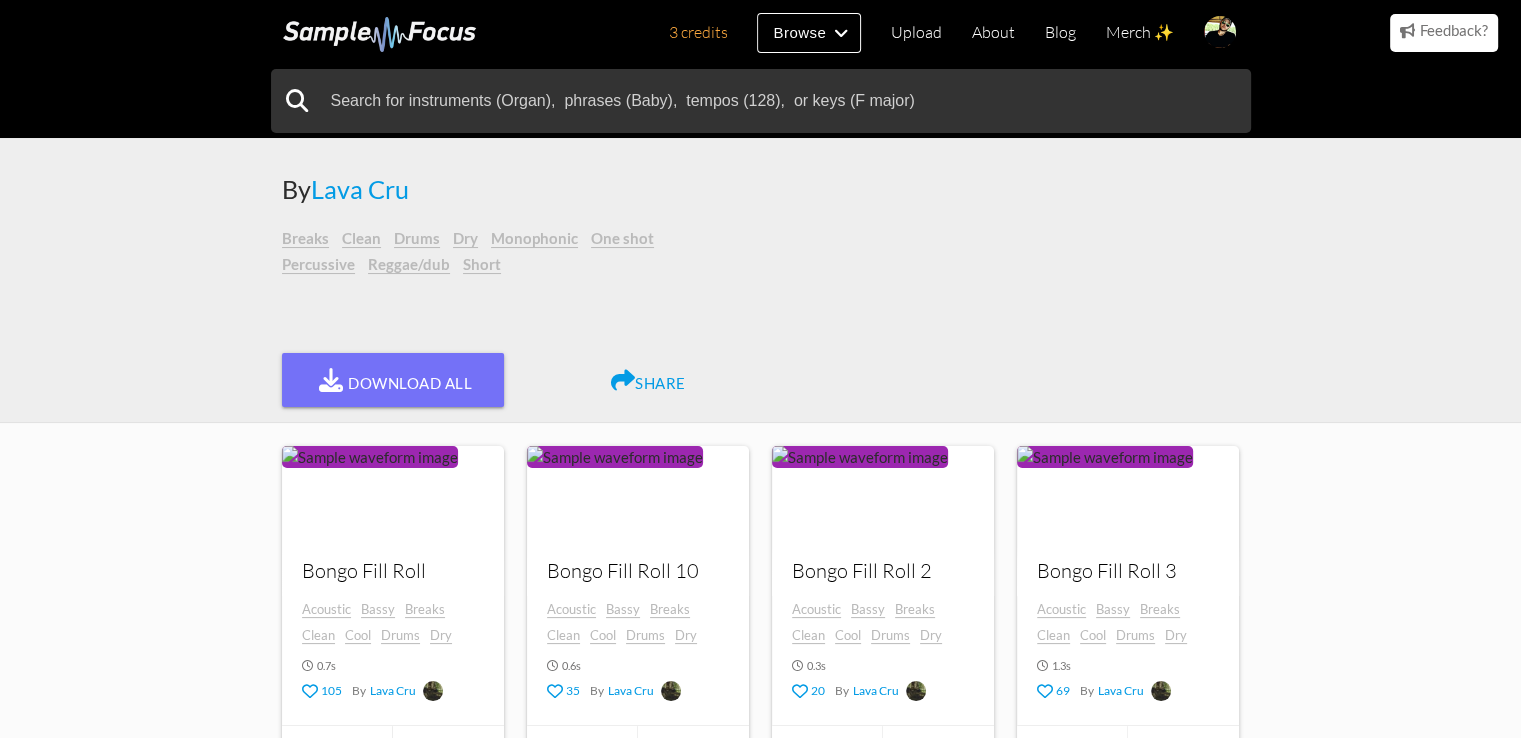 scroll, scrollTop: 300, scrollLeft: 0, axis: vertical 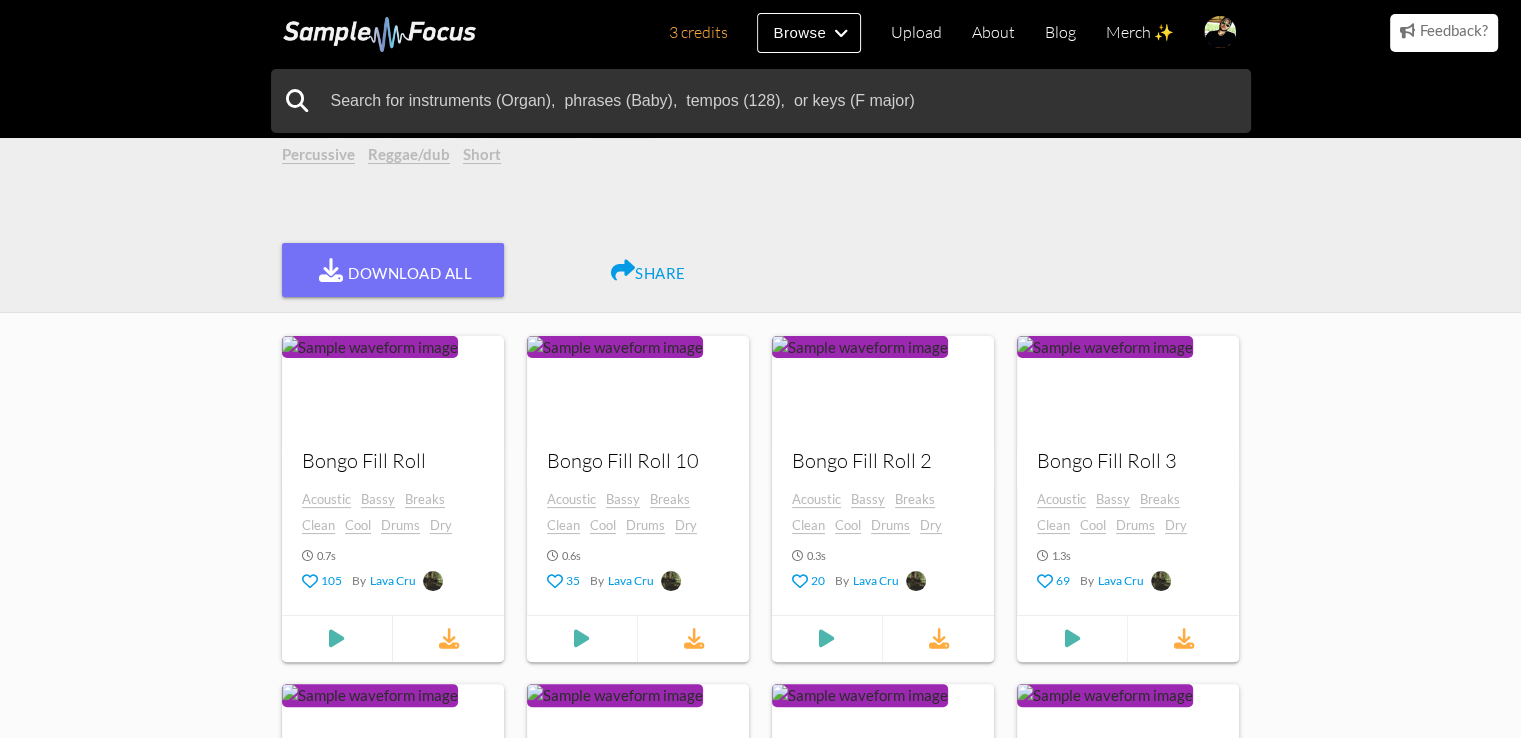 click on "Your browser does not support the audio element. Bongo Fill Roll Acoustic Bassy Breaks Clean Cool Drums Dry 0.7 s 105 By Lava Cru Your browser does not support the audio element. Bongo Fill Roll 10 Acoustic Bassy Breaks Clean Cool Drums Dry 0.6 s 35 By Lava Cru Your browser does not support the audio element. Bongo Fill Roll 2 Acoustic Bassy Breaks Clean Cool Drums Dry 0.3 s 20 By Lava Cru Your browser does not support the audio element. Bongo Fill Roll 3 Acoustic Bassy Breaks Clean Cool Drums Dry 1.3 s 69 By Lava Cru Your browser does not support the audio element. Bongo Fill Roll 4 Acoustic Bassy Breaks Clean Cool Drums Dry 1.0 s 52 By Lava Cru Your browser does not support the audio element. Bongo Fill Roll 5 Acoustic Bassy Bongo Breaks Bright Clean Cool 0.6 s 60 By Lava Cru Your browser does not support the audio element. Bongo Fill Roll 6 Acoustic Bassy Bongo Breaks Bright Clean Cool 0.8 s 214 By Lava Cru Your browser does not support the audio element. Acoustic" at bounding box center [760, 1230] 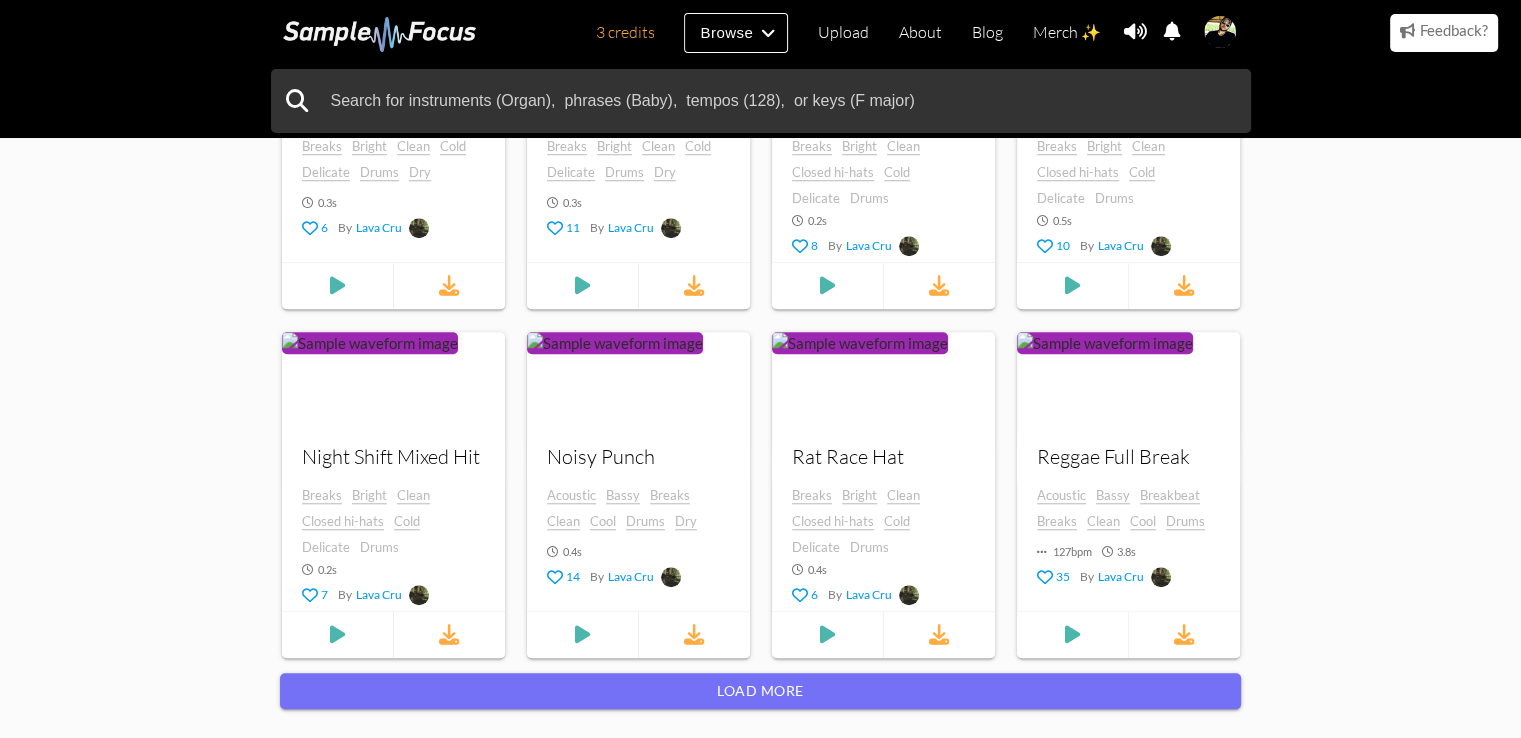 scroll, scrollTop: 1800, scrollLeft: 0, axis: vertical 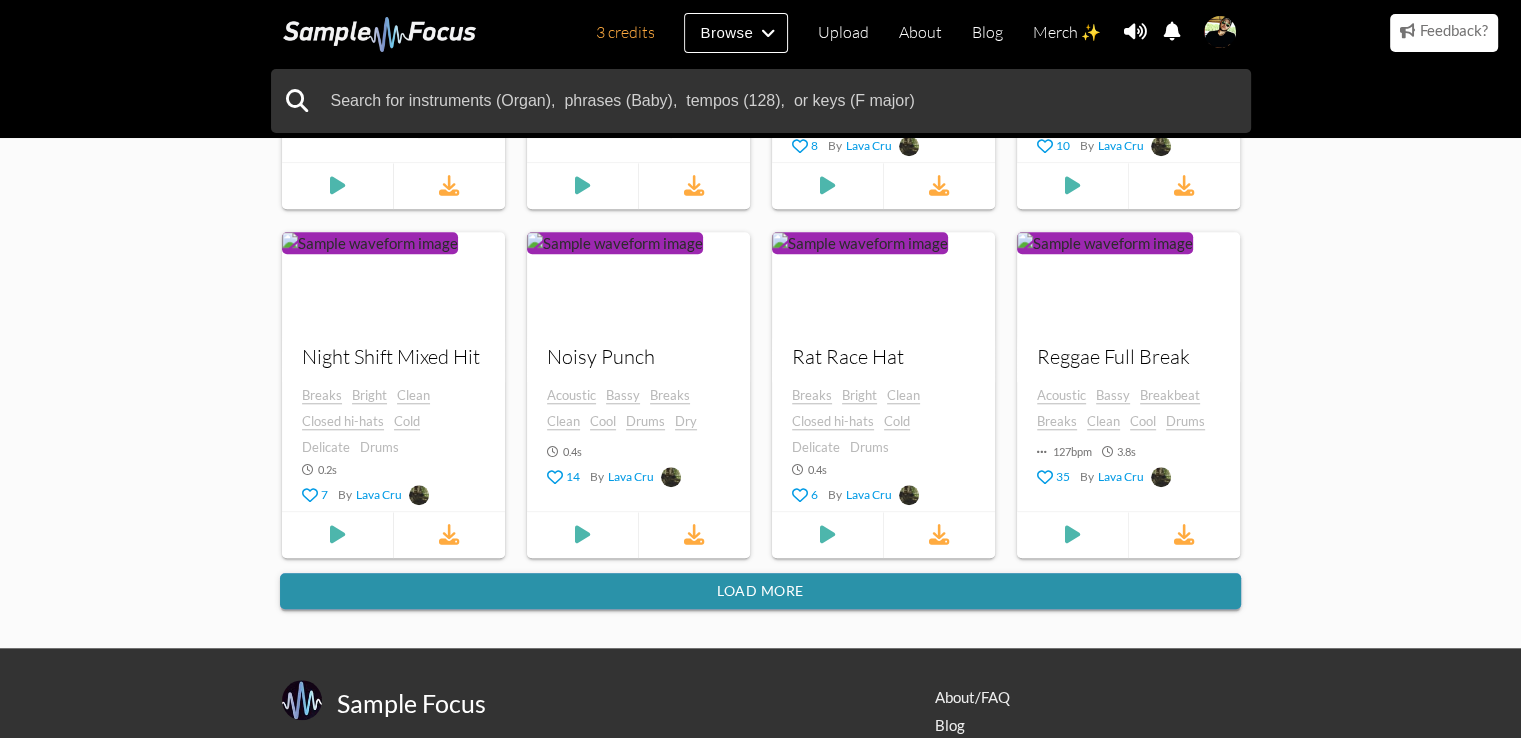 click on "Load more" at bounding box center [760, 591] 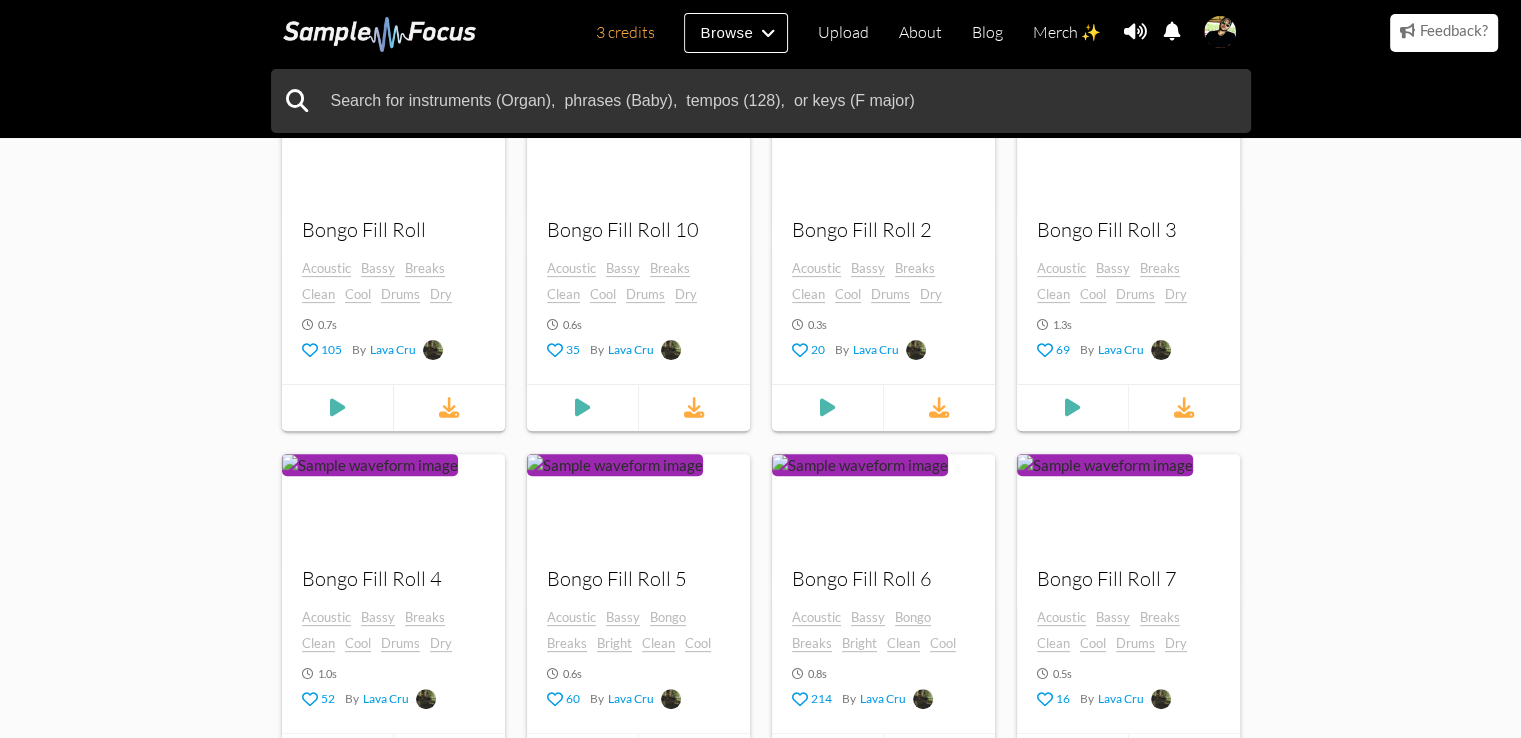 scroll, scrollTop: 0, scrollLeft: 0, axis: both 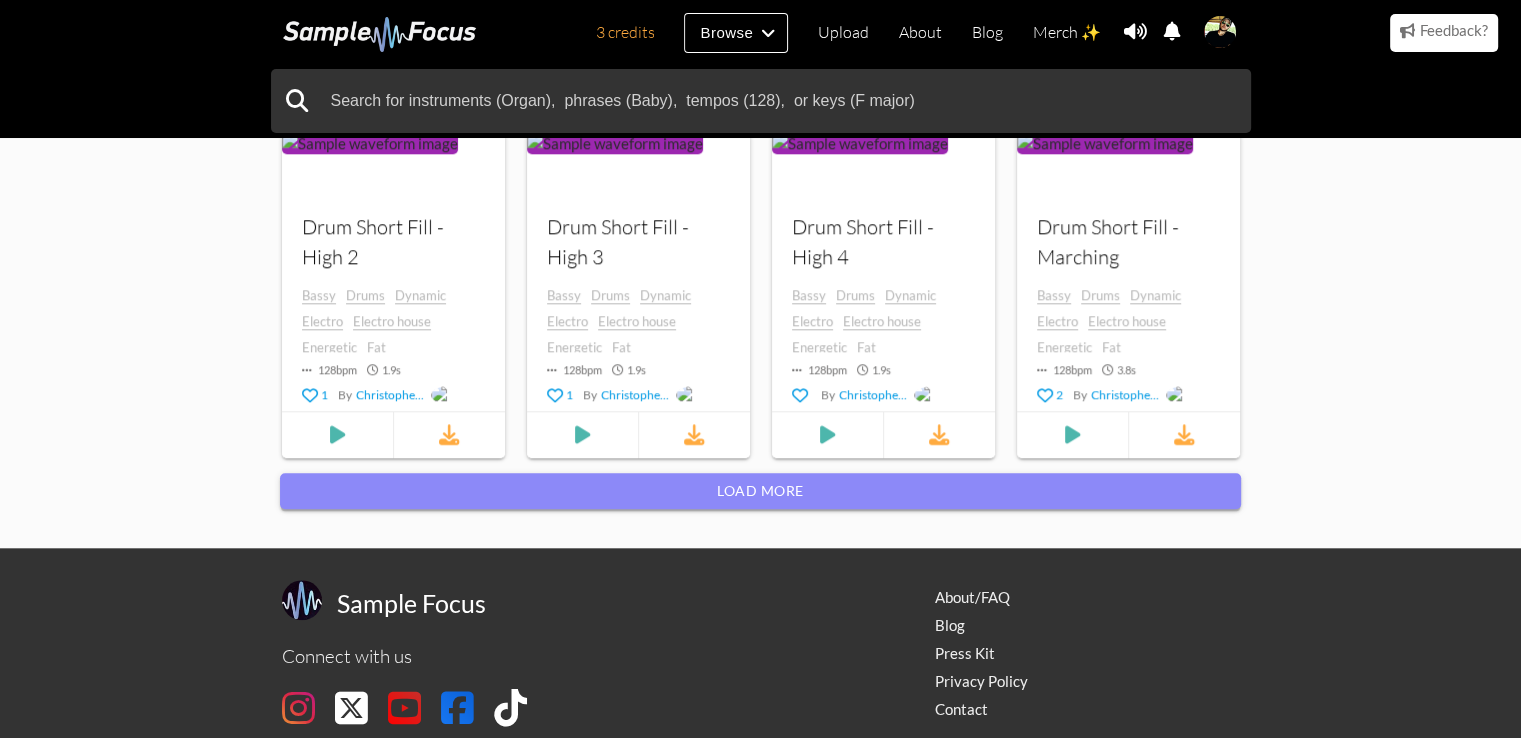 click on "Load more" at bounding box center (760, 491) 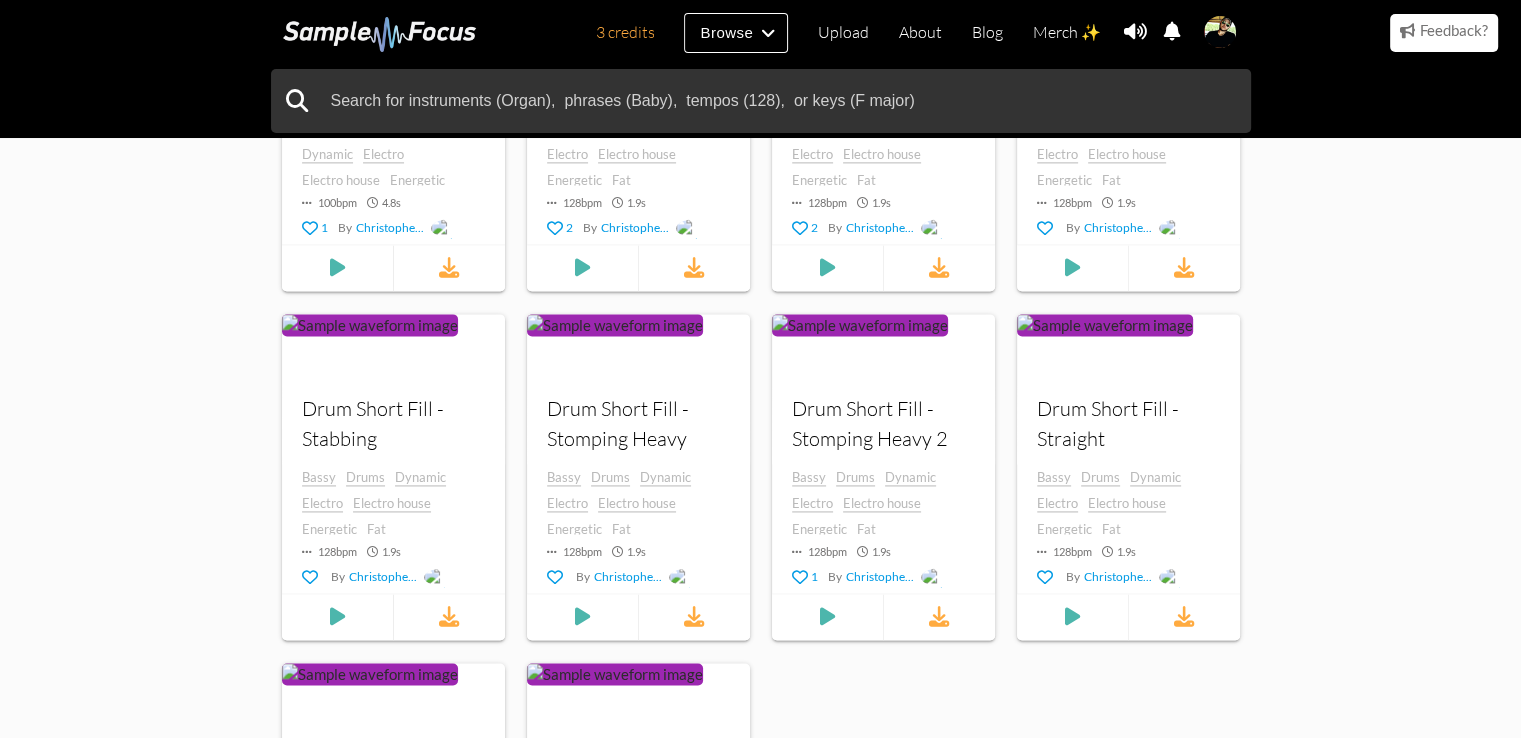 scroll, scrollTop: 3000, scrollLeft: 0, axis: vertical 